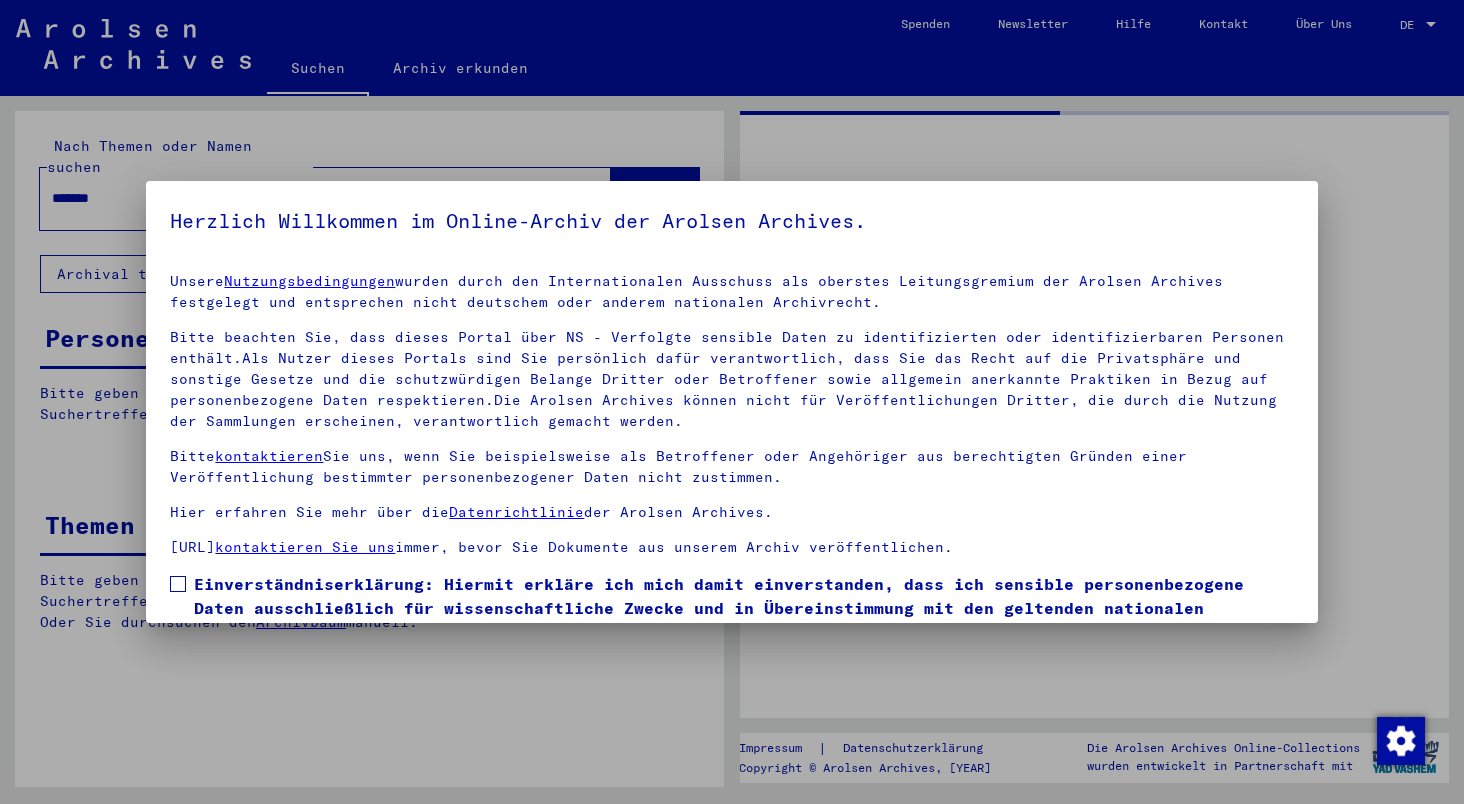 scroll, scrollTop: 0, scrollLeft: 0, axis: both 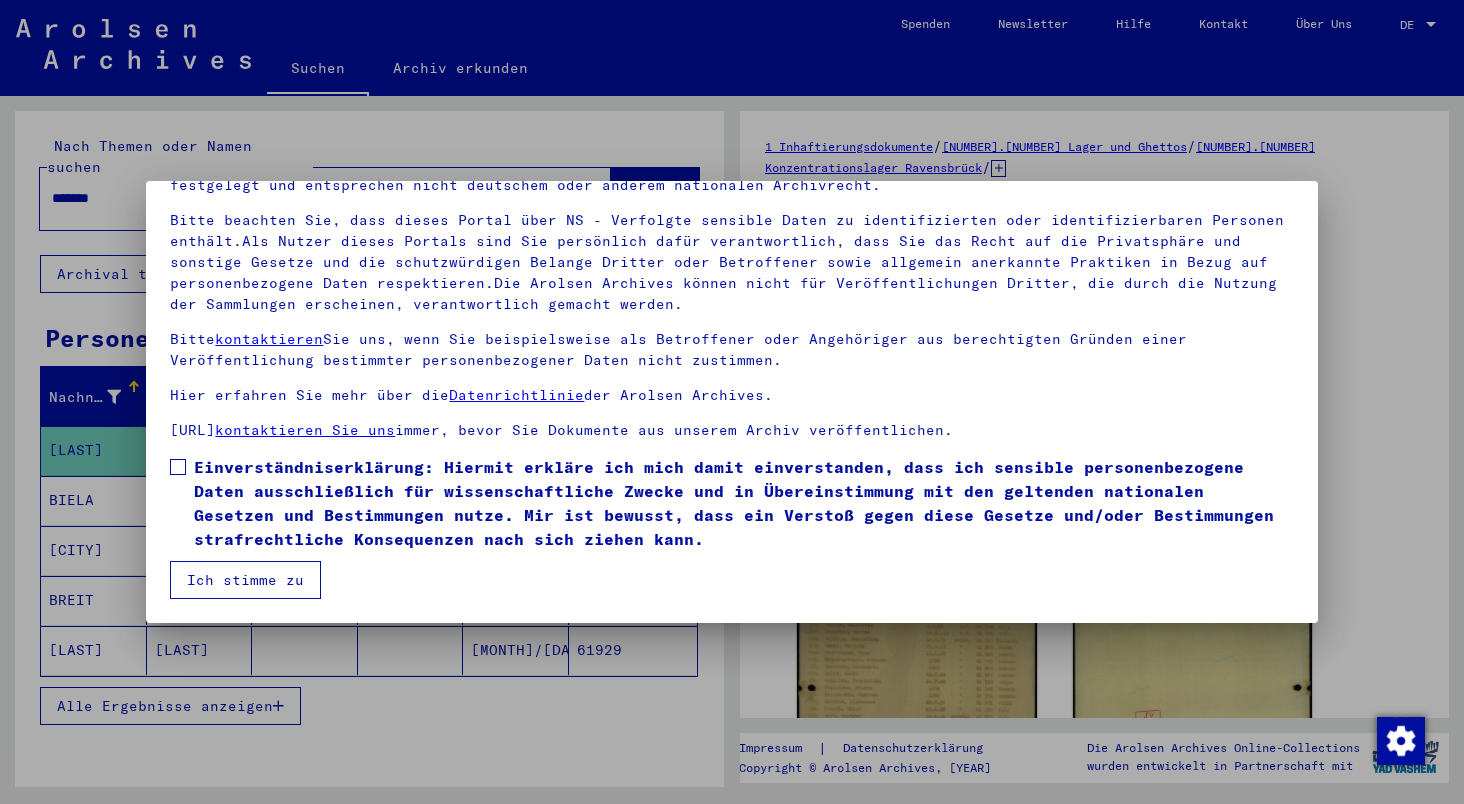 click at bounding box center (178, 467) 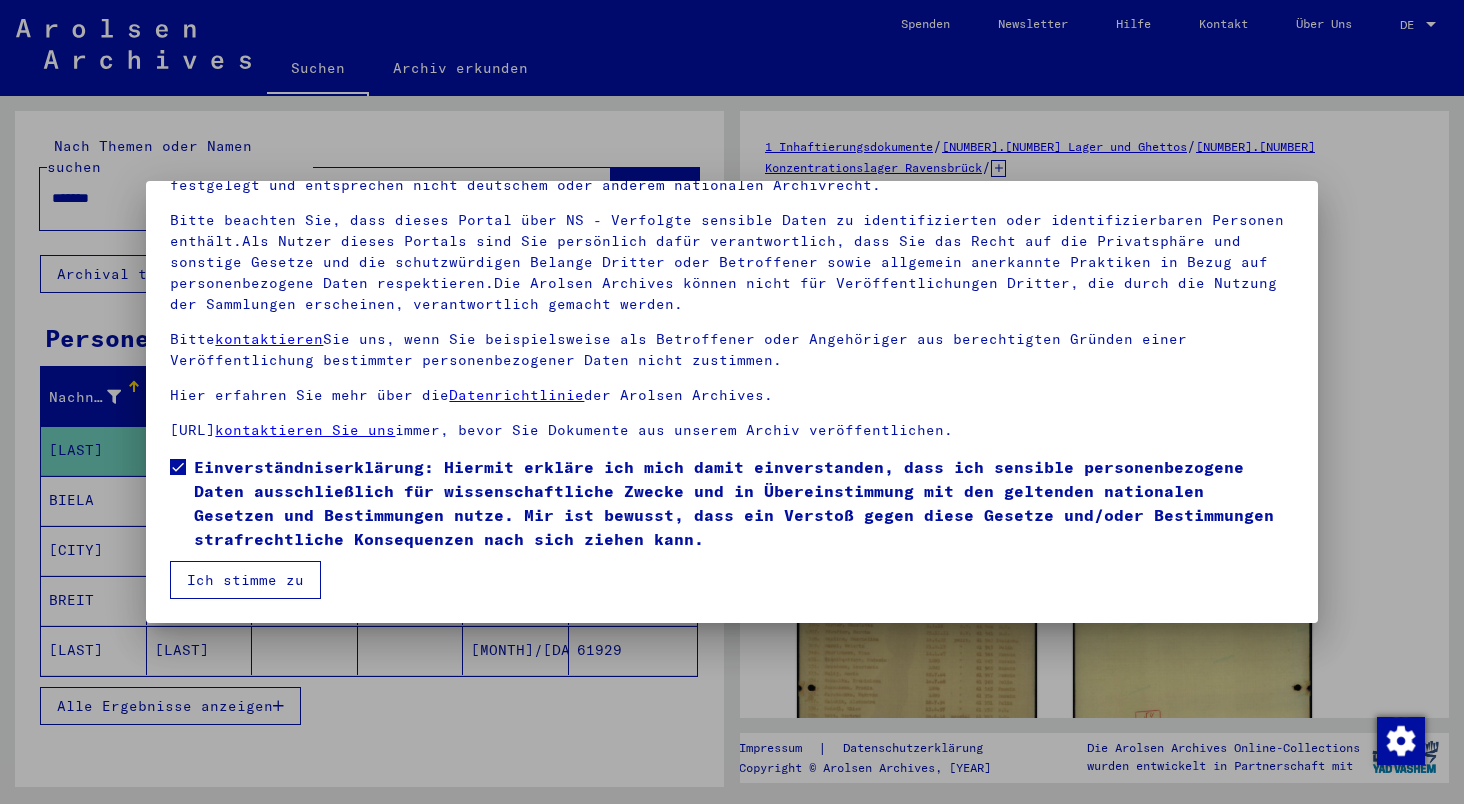 click on "Ich stimme zu" at bounding box center [245, 580] 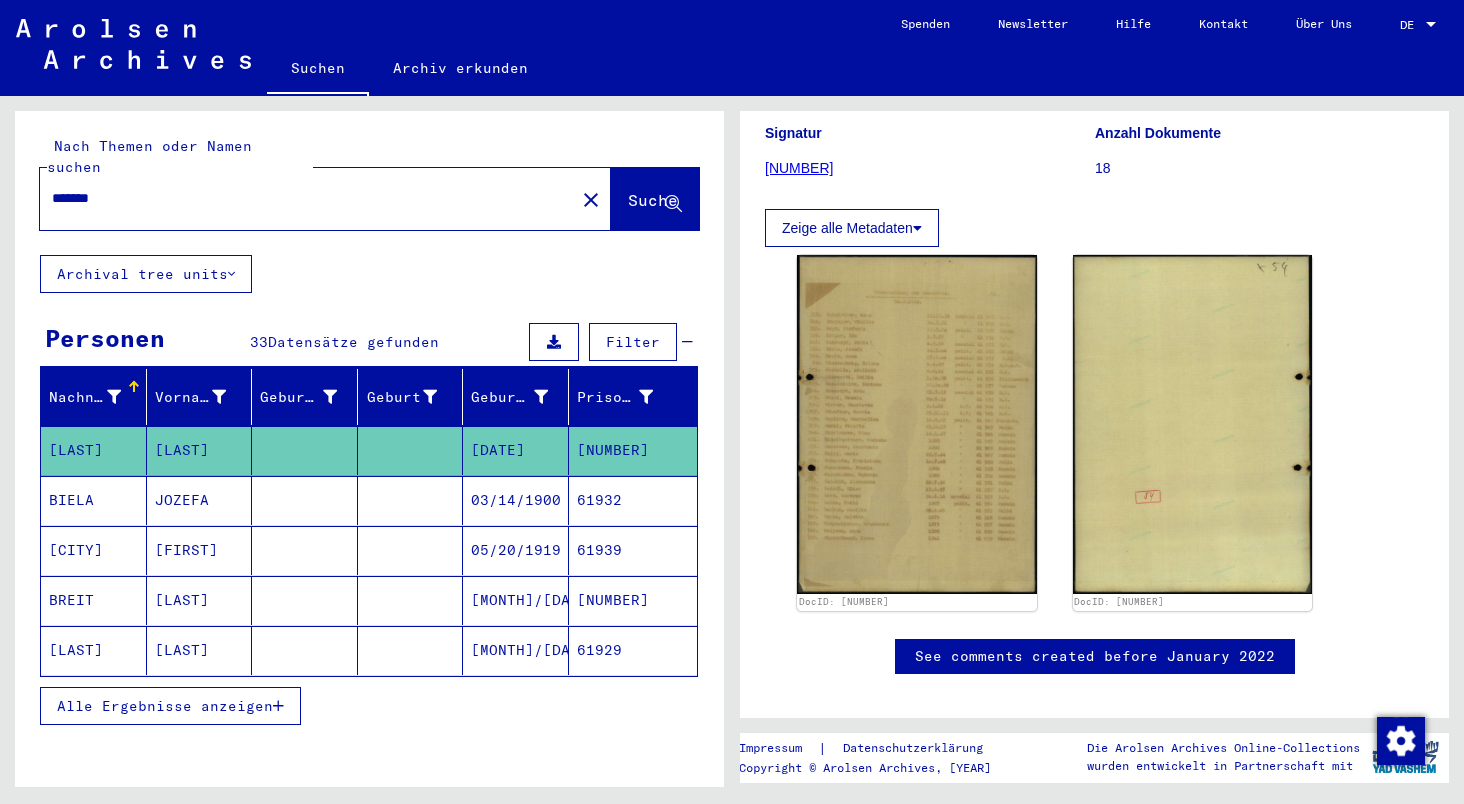scroll, scrollTop: 221, scrollLeft: 0, axis: vertical 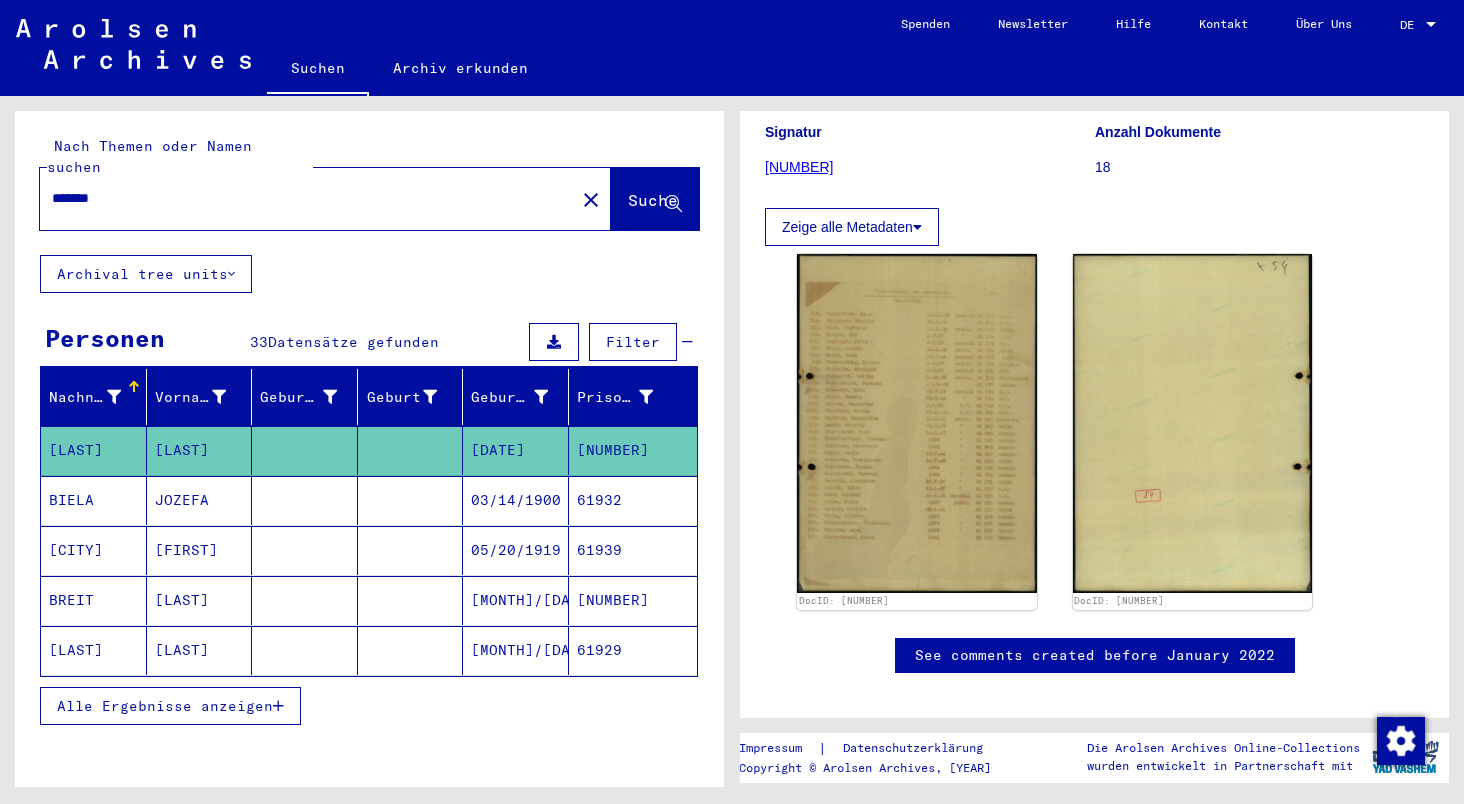 click on "Suchen" at bounding box center [318, 70] 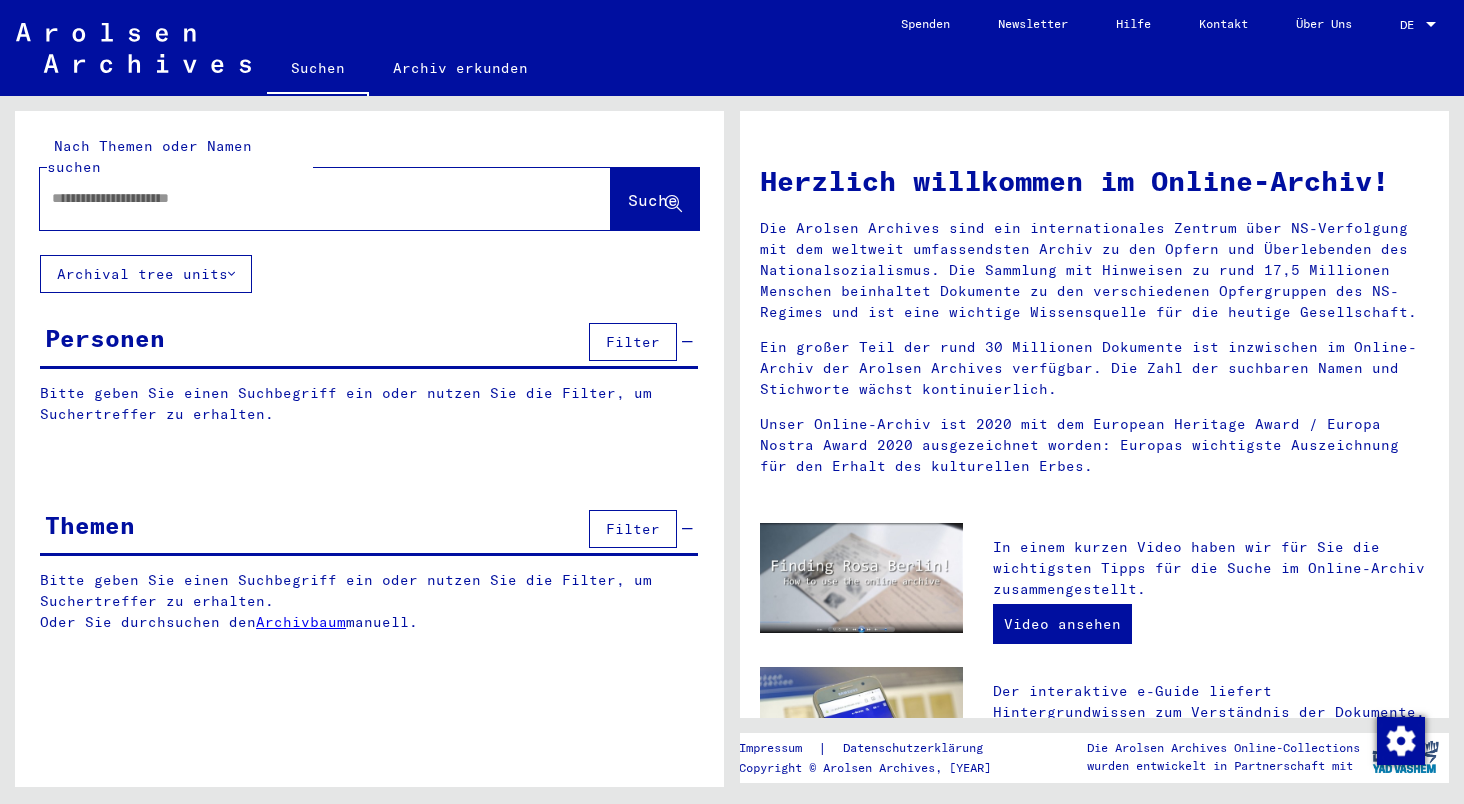 click on "Filter" at bounding box center (633, 342) 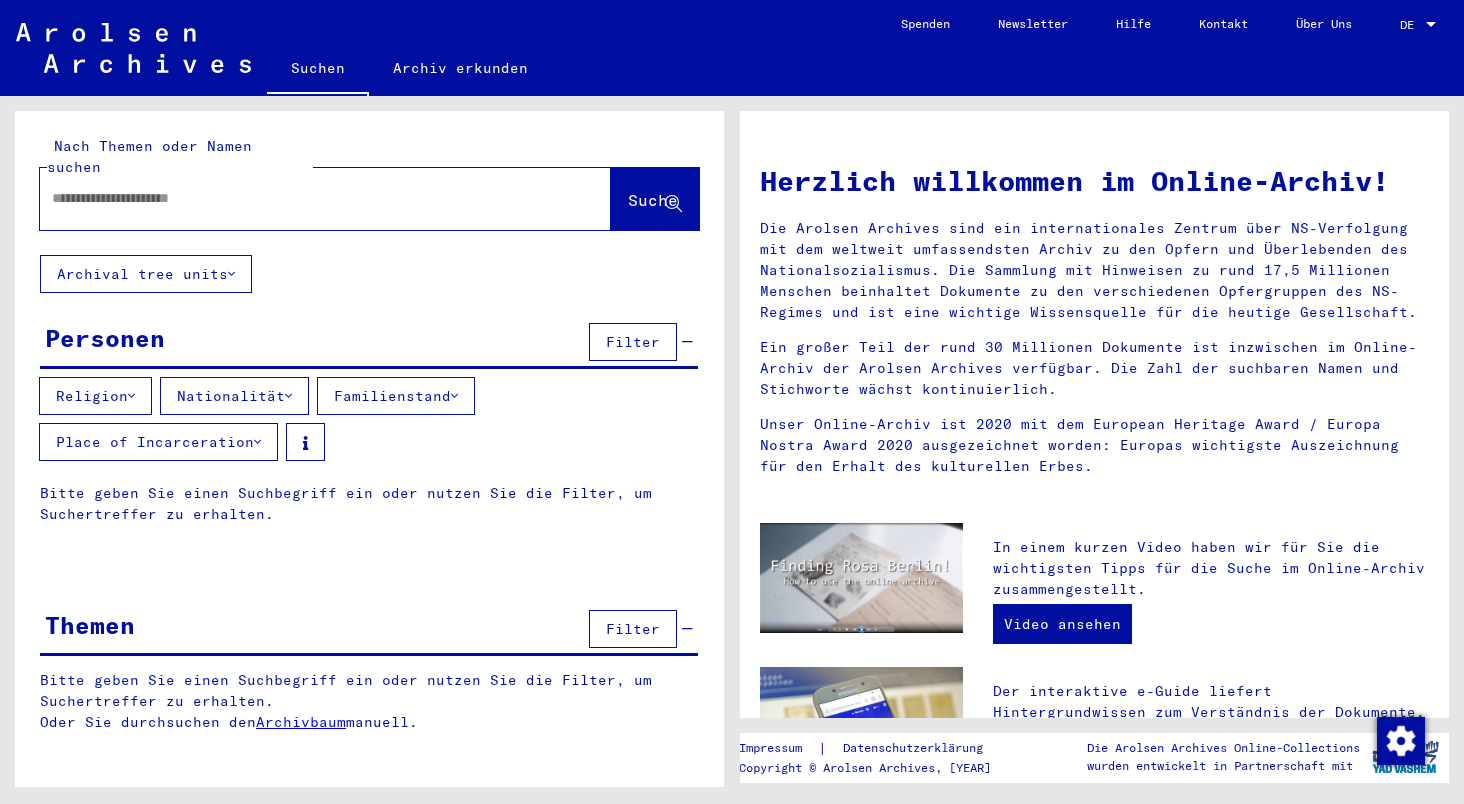 click at bounding box center (301, 198) 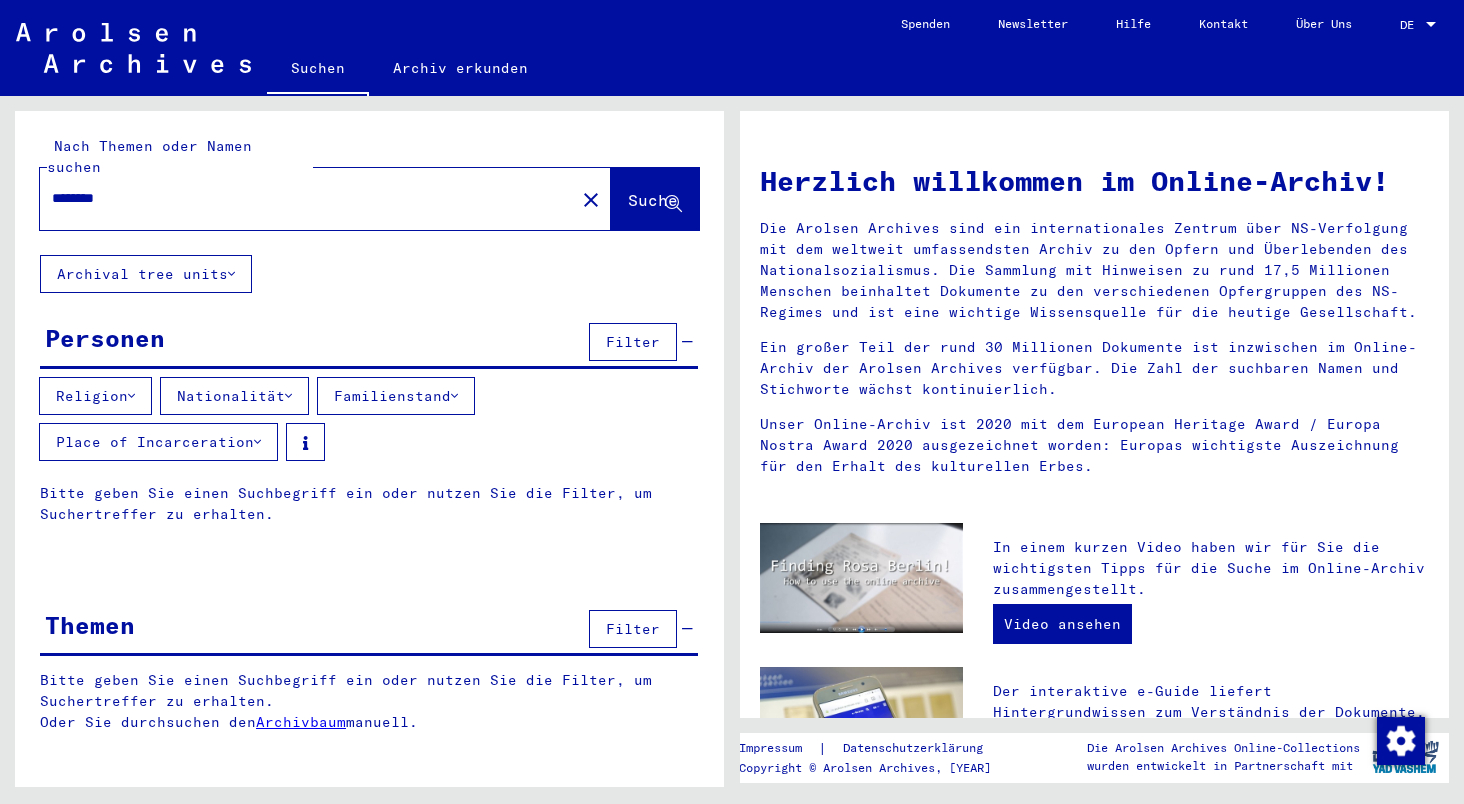 type on "********" 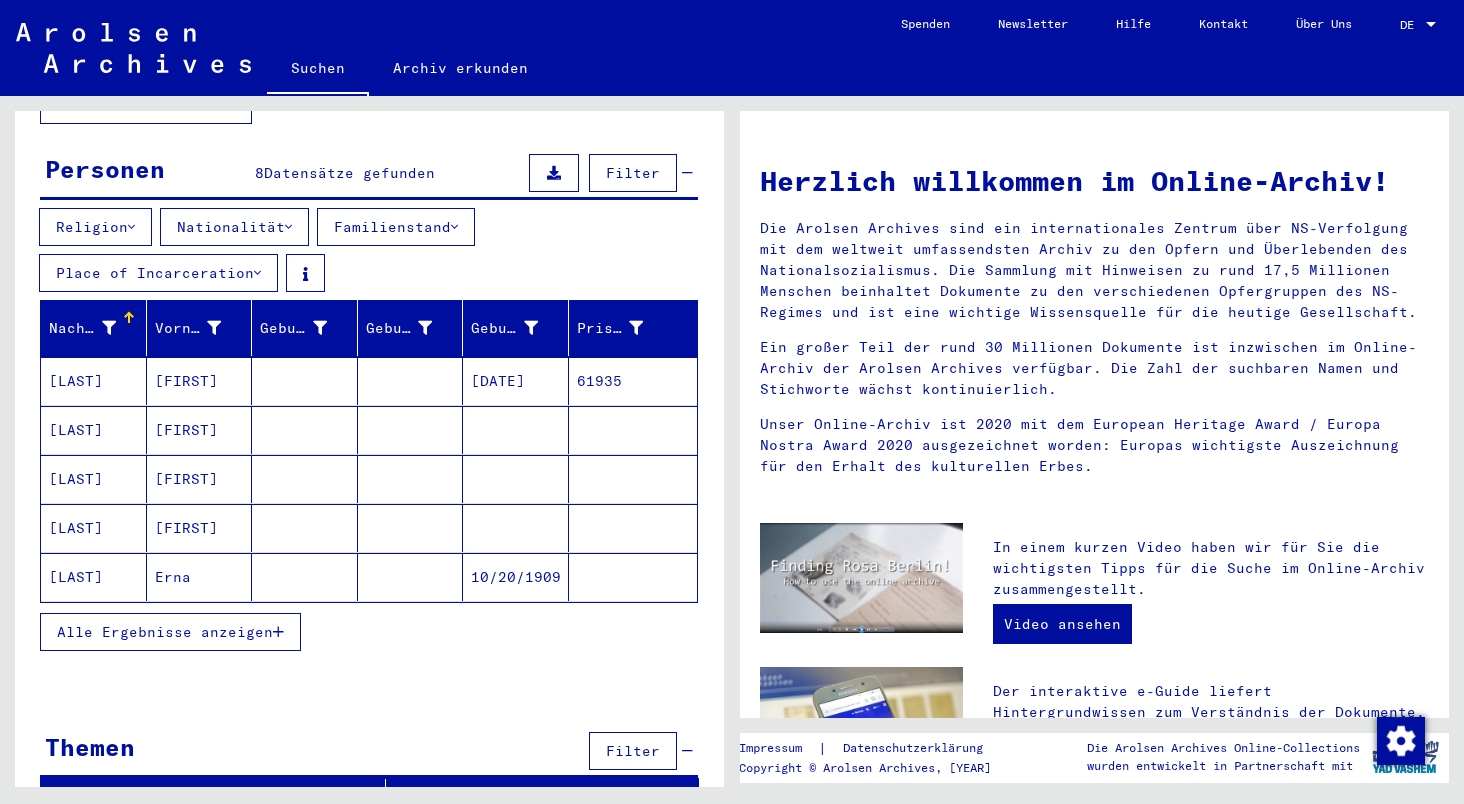scroll, scrollTop: 164, scrollLeft: 0, axis: vertical 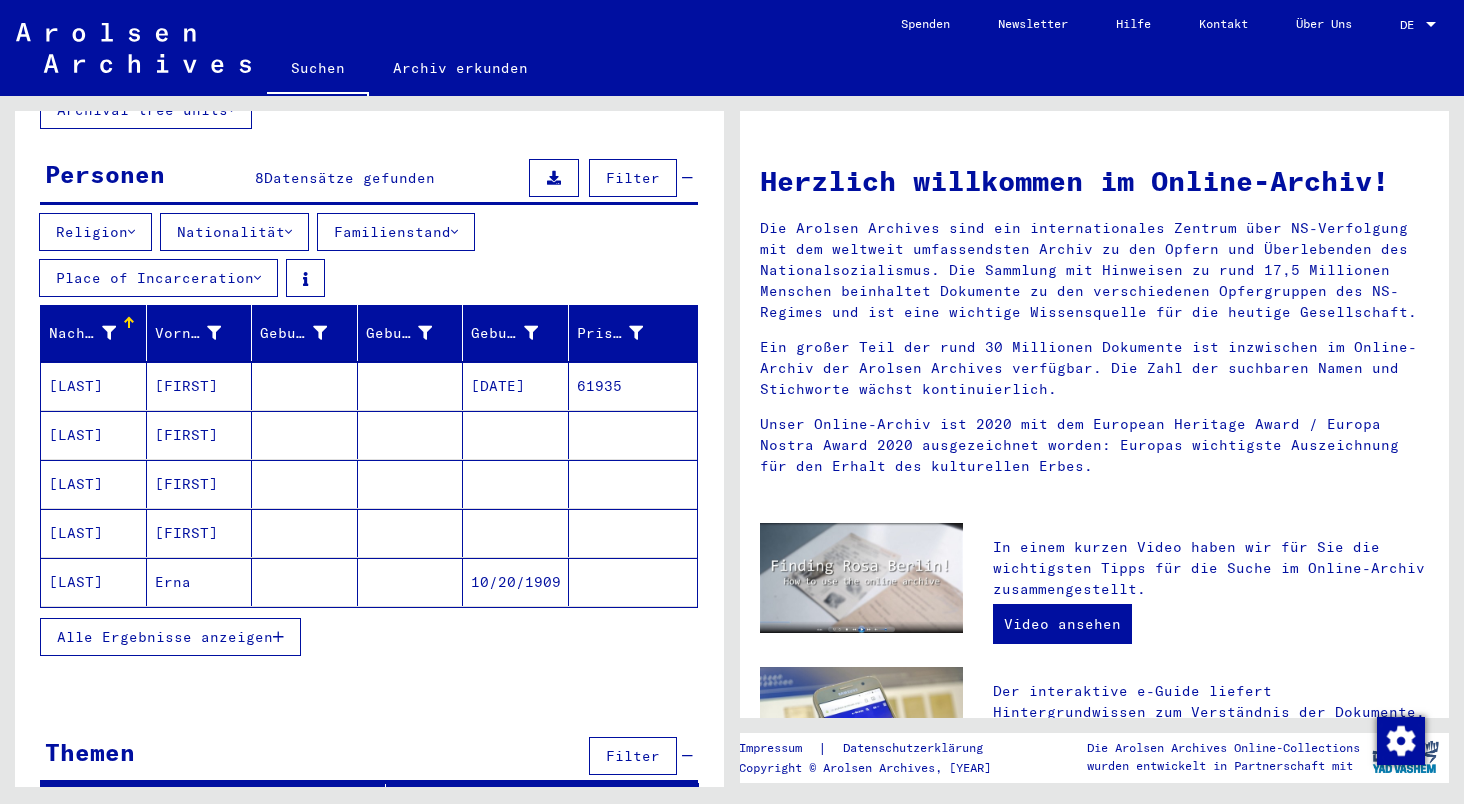 click on "Alle Ergebnisse anzeigen" at bounding box center (165, 637) 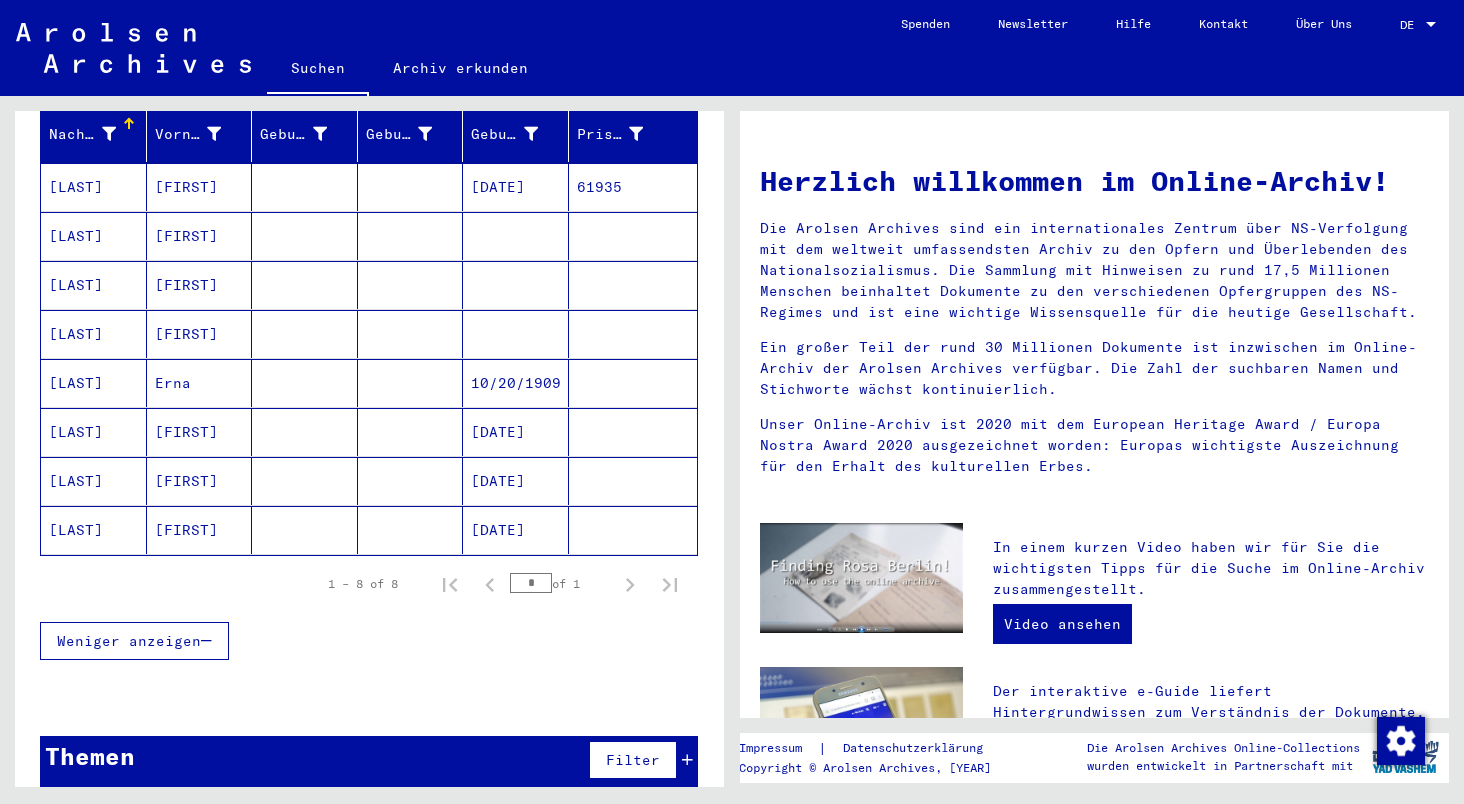 scroll, scrollTop: 363, scrollLeft: 0, axis: vertical 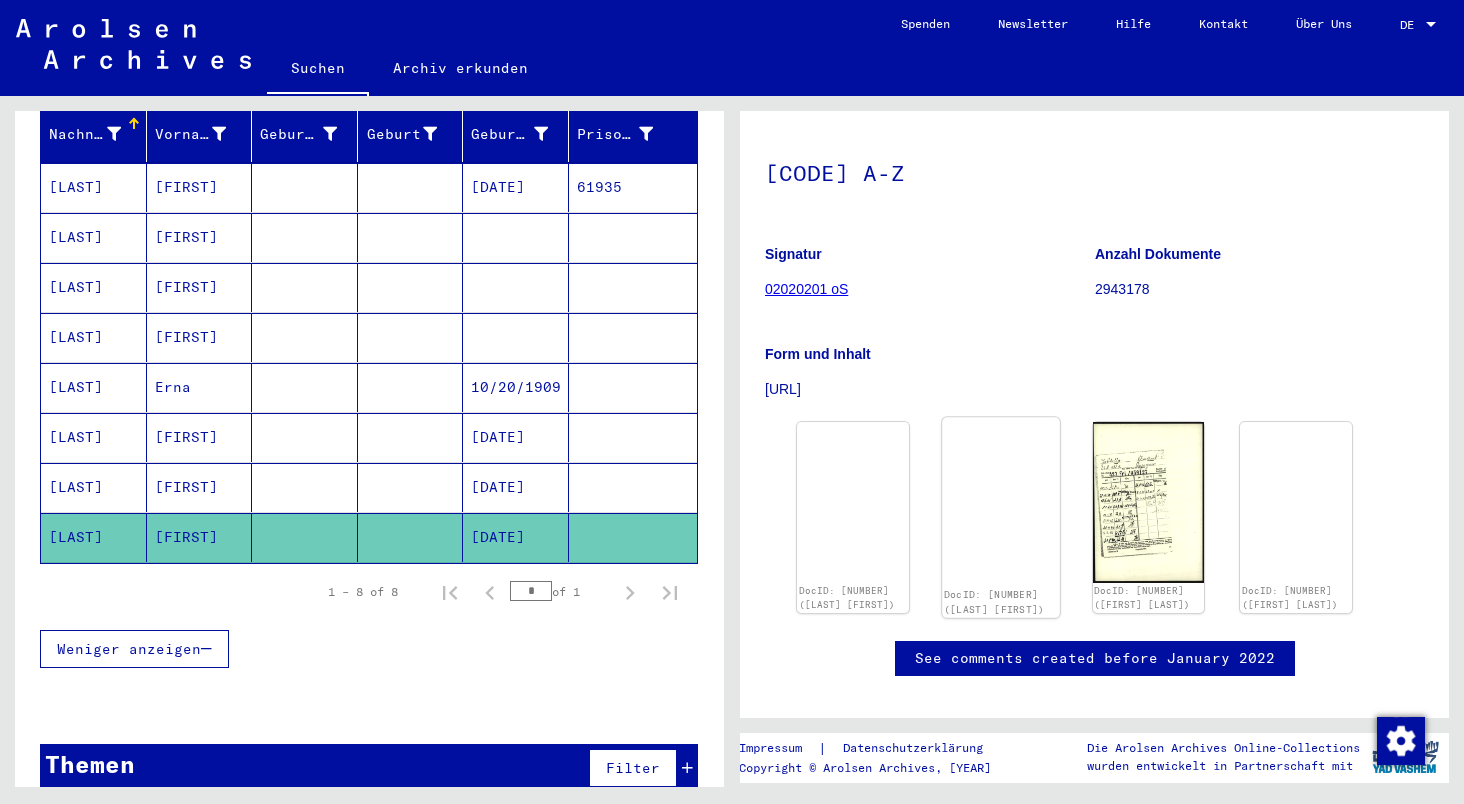 click at bounding box center (853, 422) 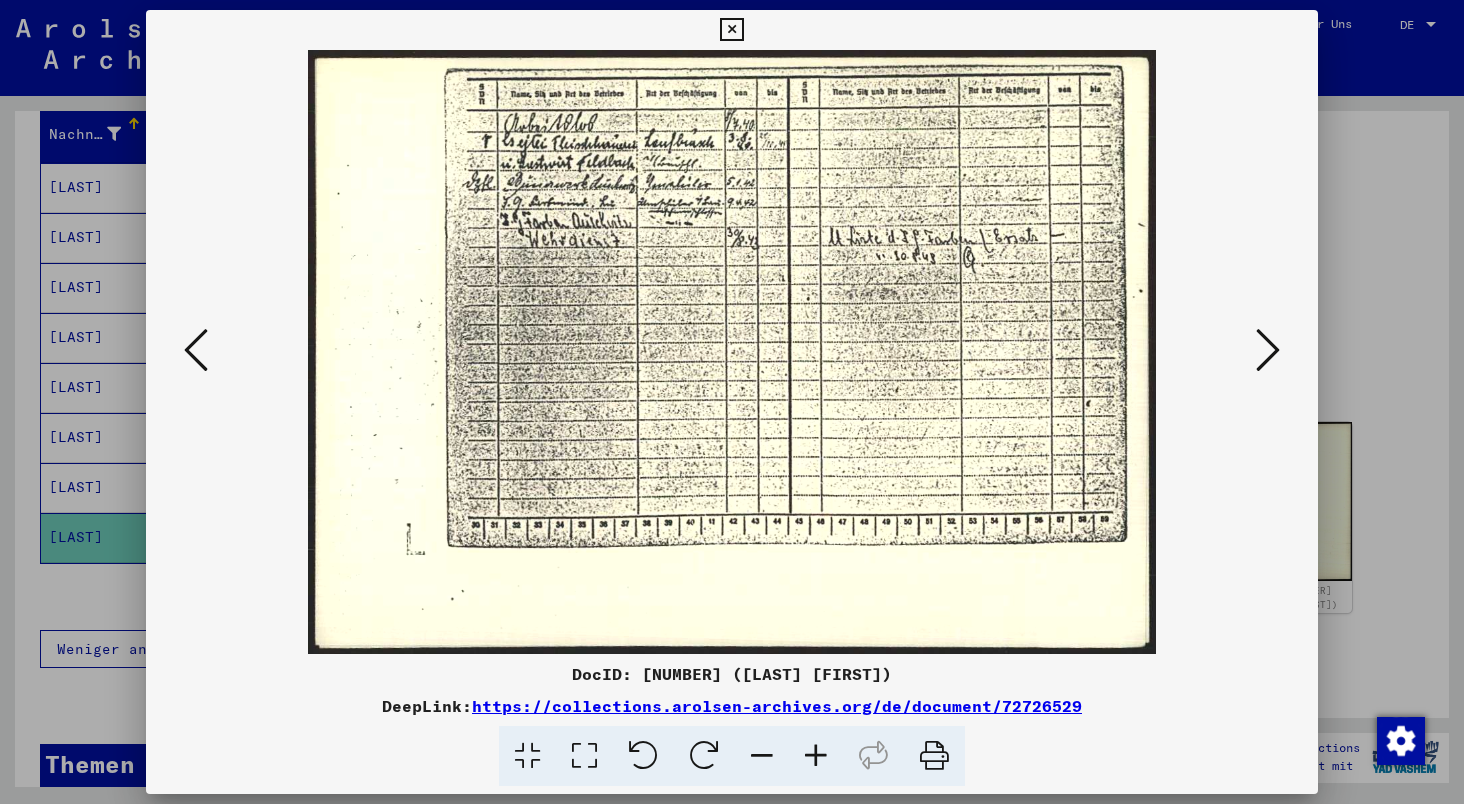 click at bounding box center [732, 402] 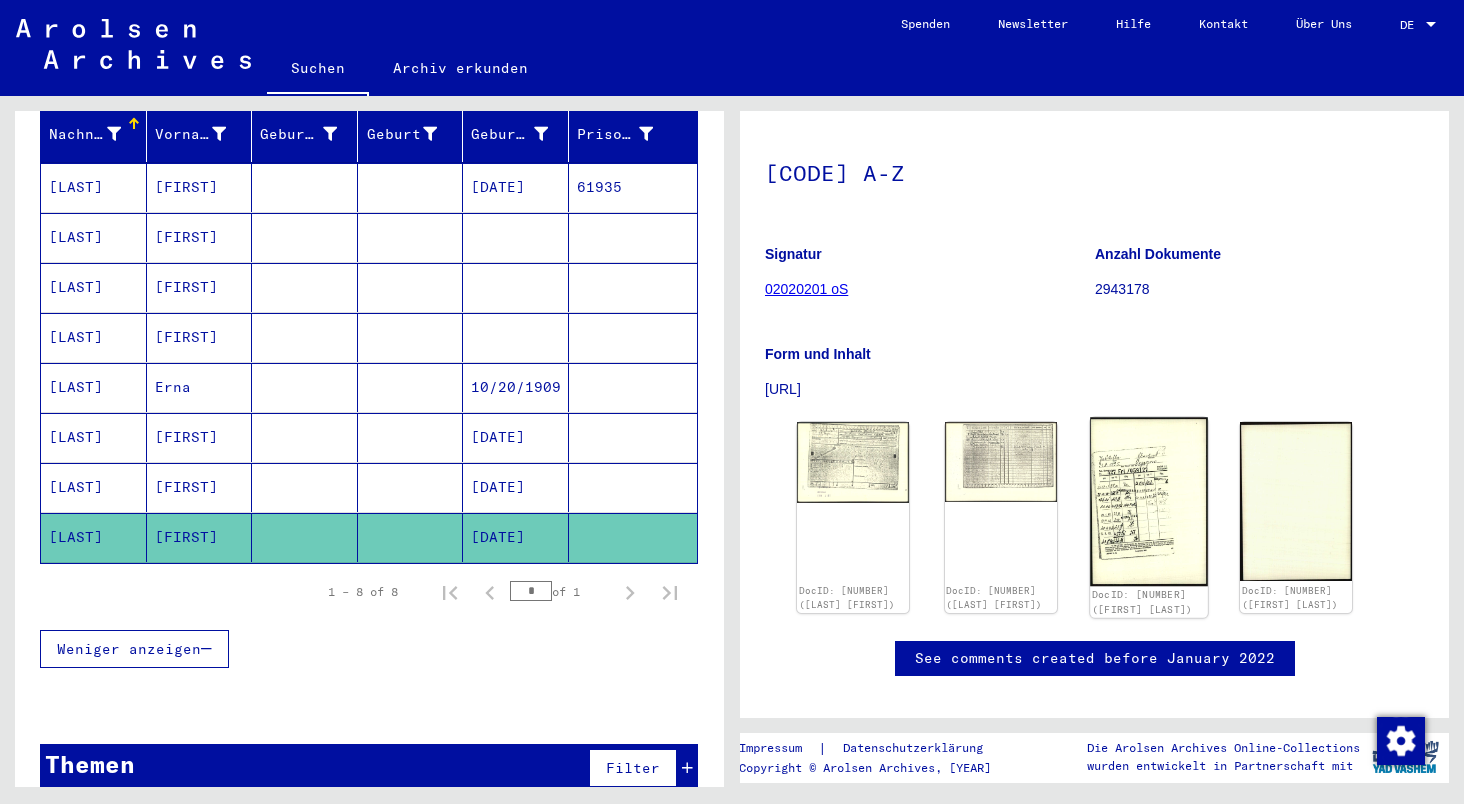 click at bounding box center [853, 462] 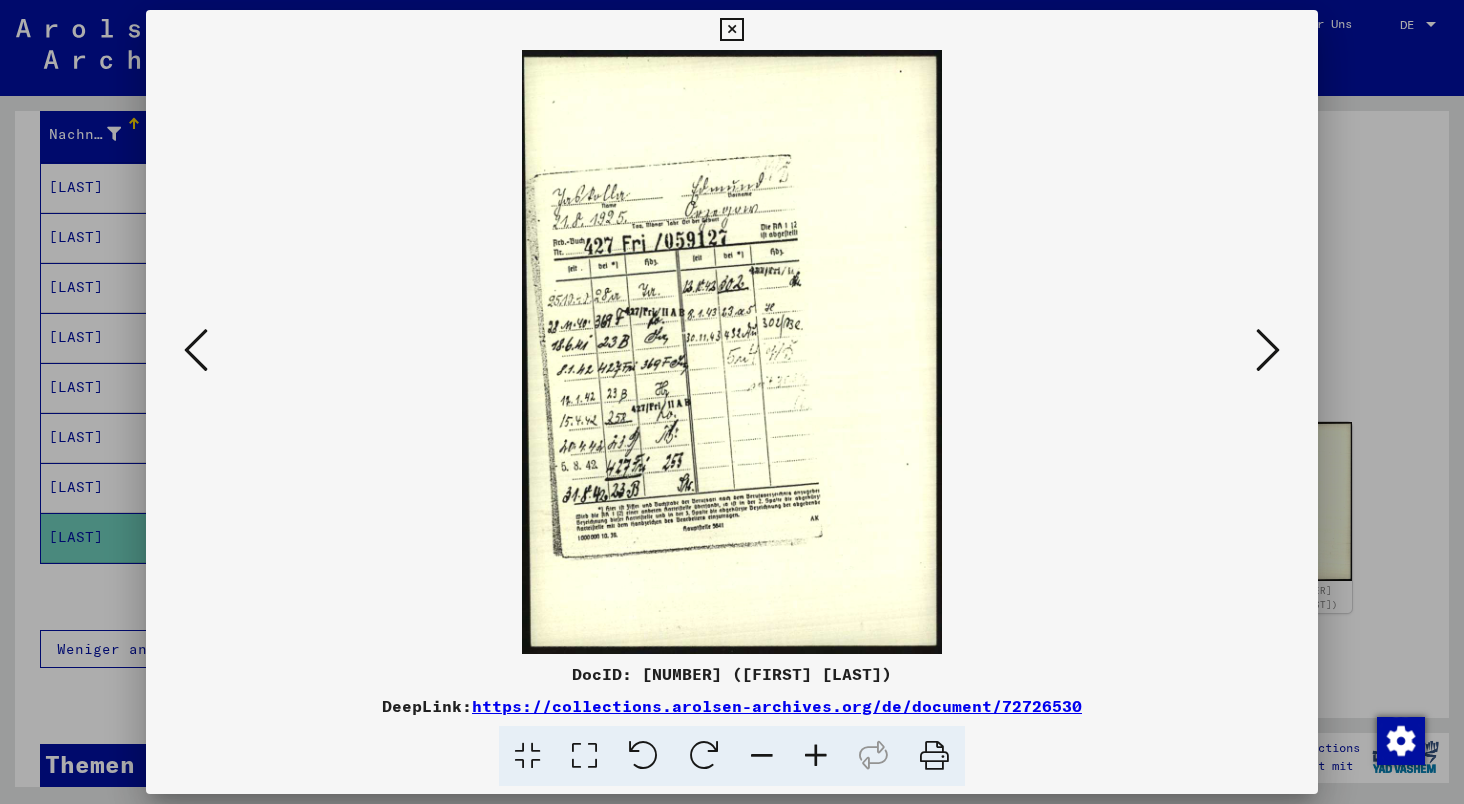 click at bounding box center (816, 756) 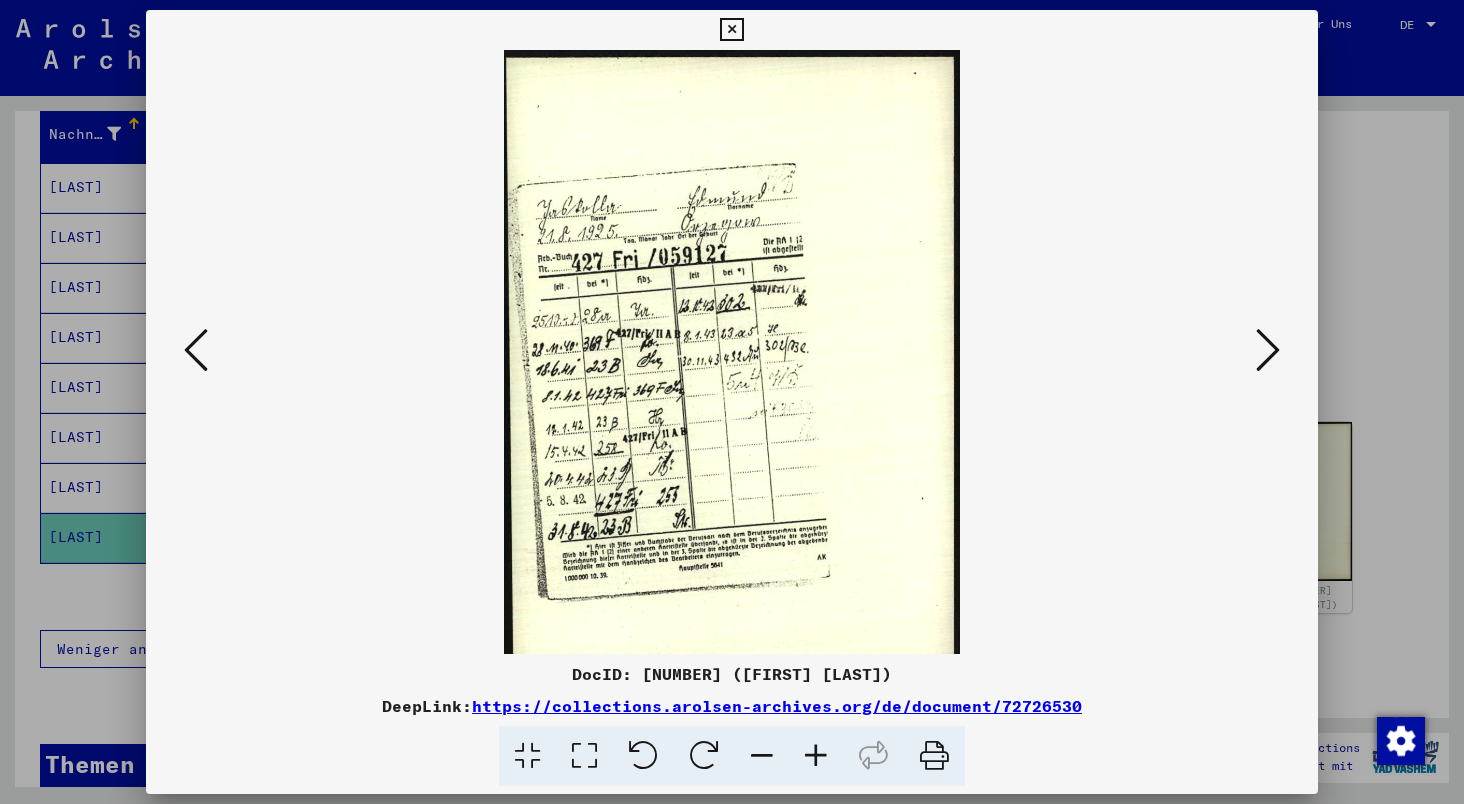 click at bounding box center [816, 756] 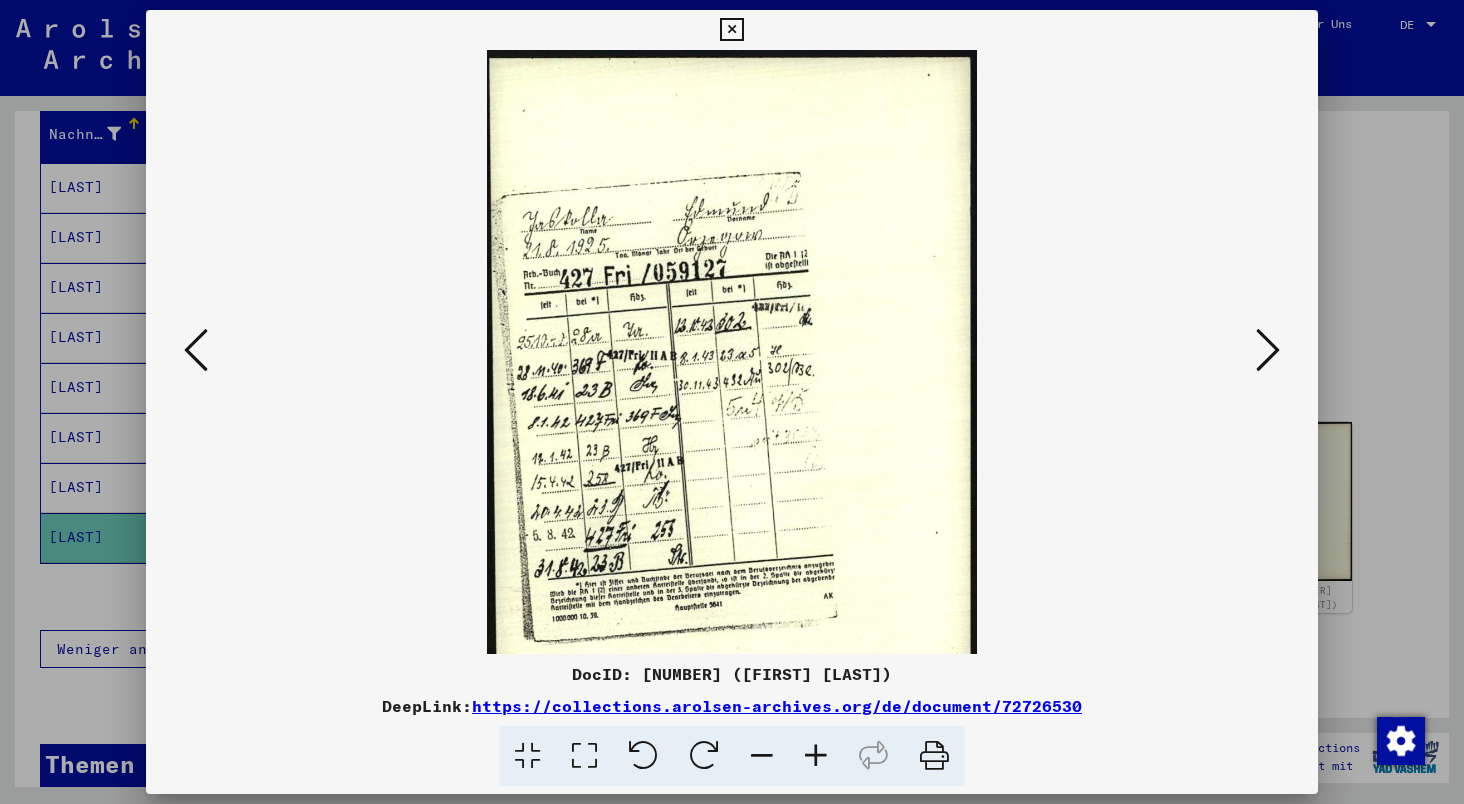 click at bounding box center [816, 756] 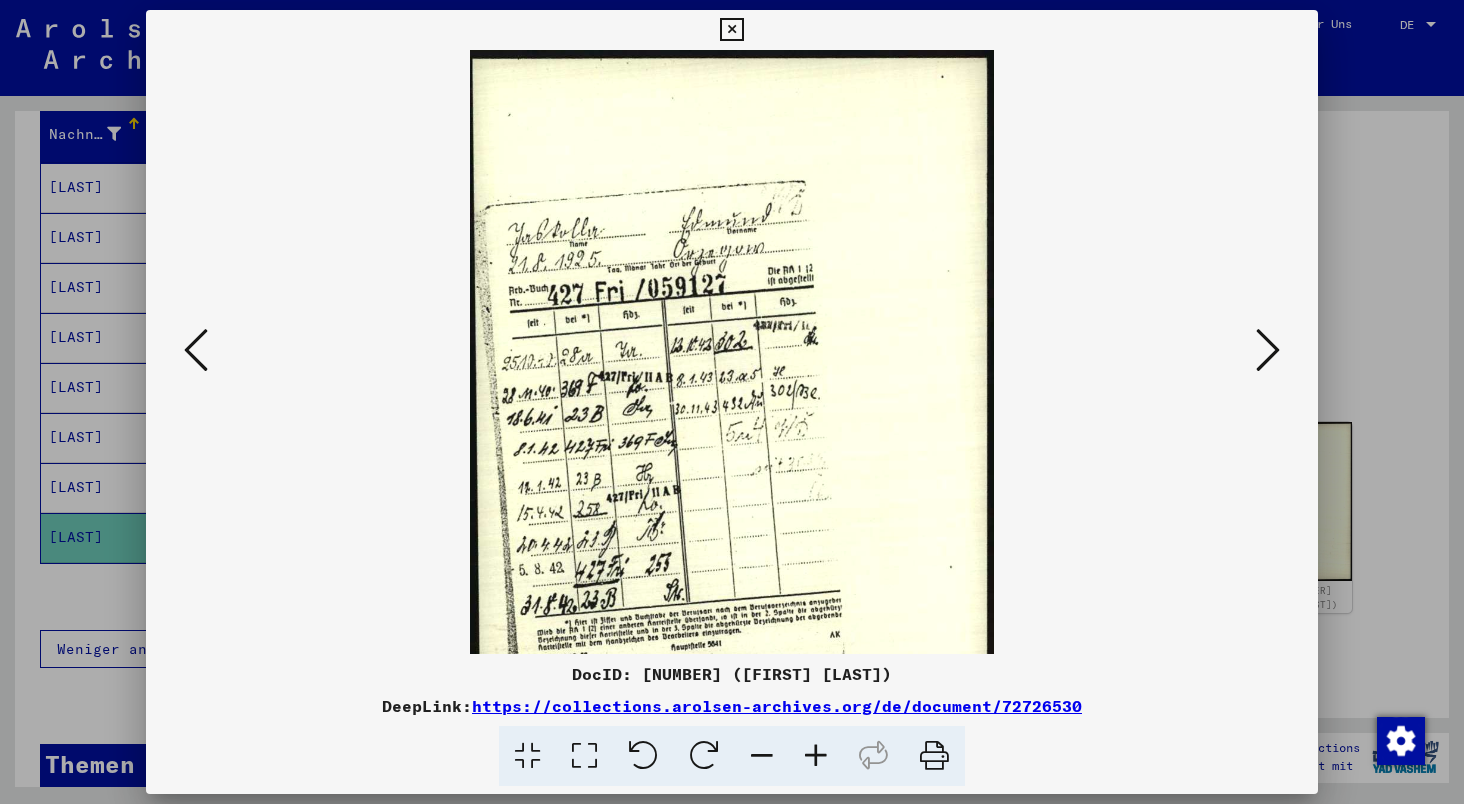 click at bounding box center (816, 756) 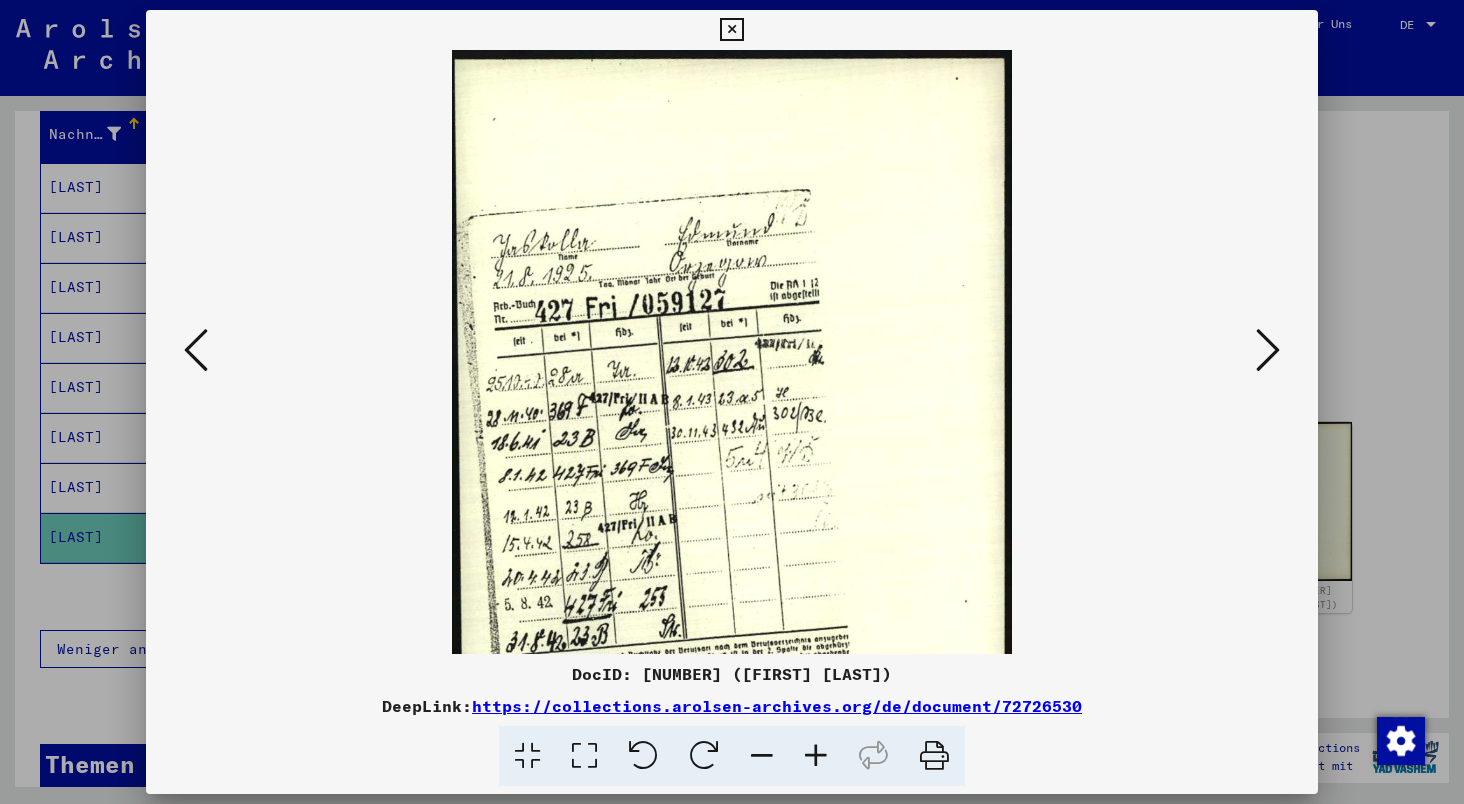 click at bounding box center (816, 756) 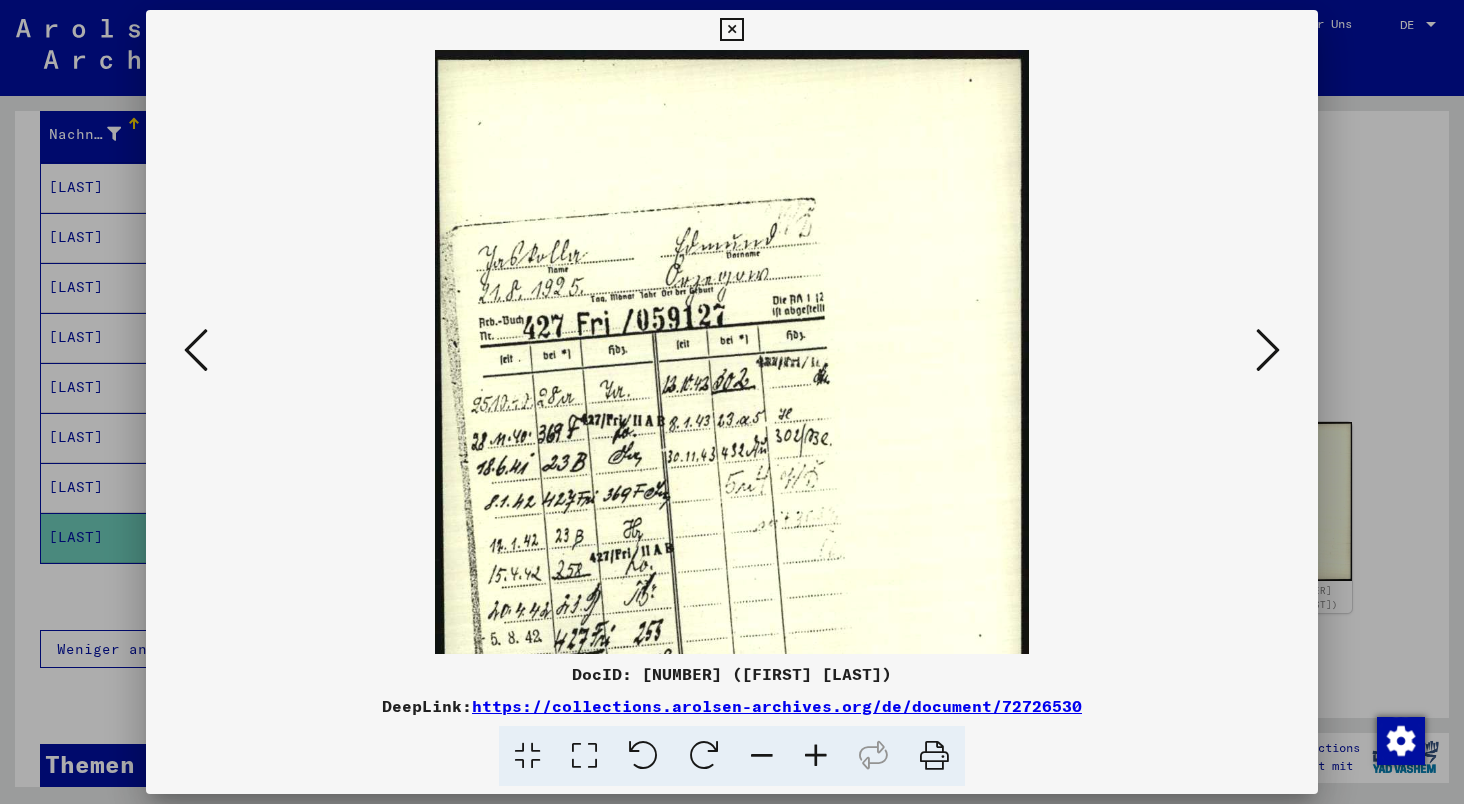 click at bounding box center (816, 756) 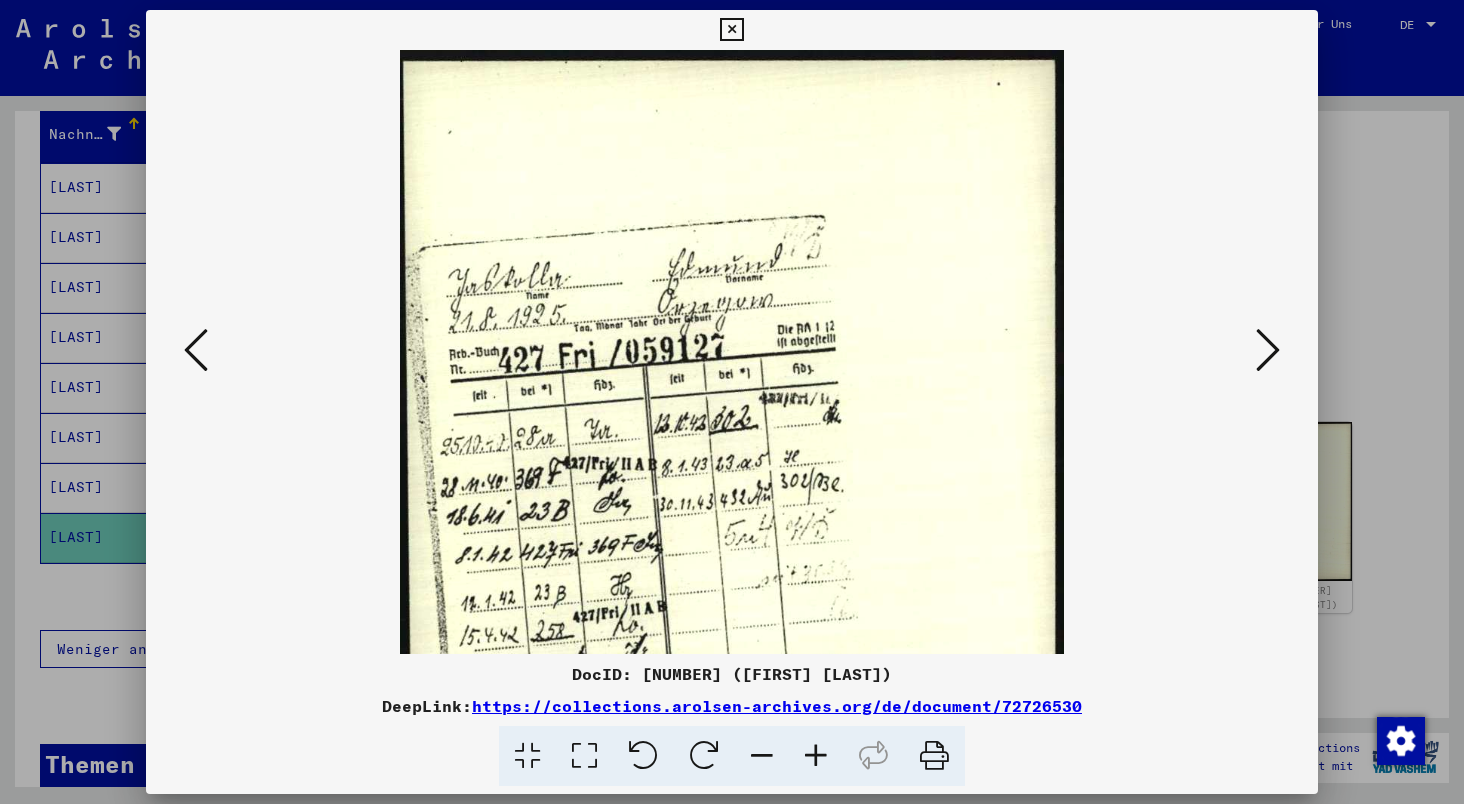 click at bounding box center [816, 756] 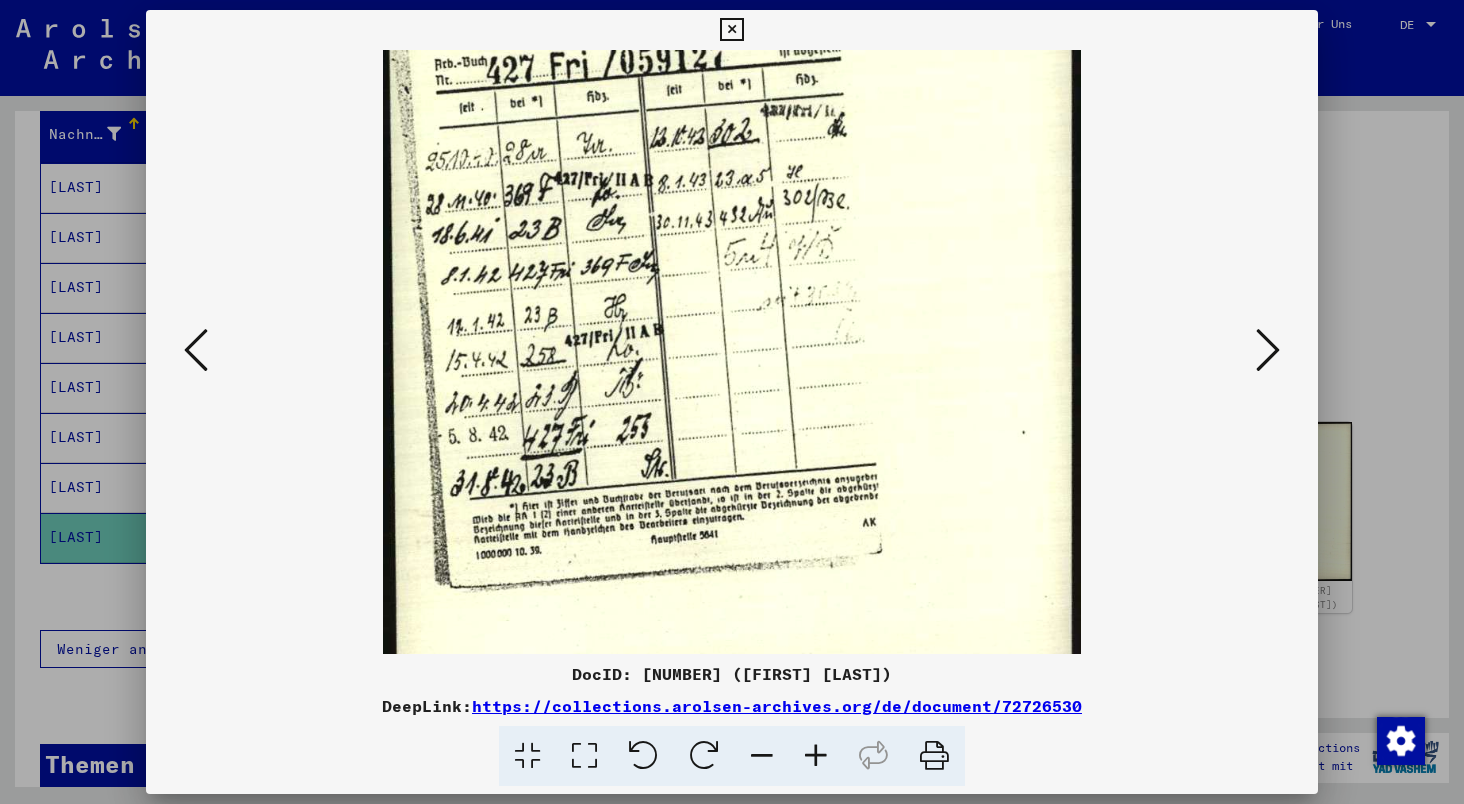 scroll, scrollTop: 300, scrollLeft: 0, axis: vertical 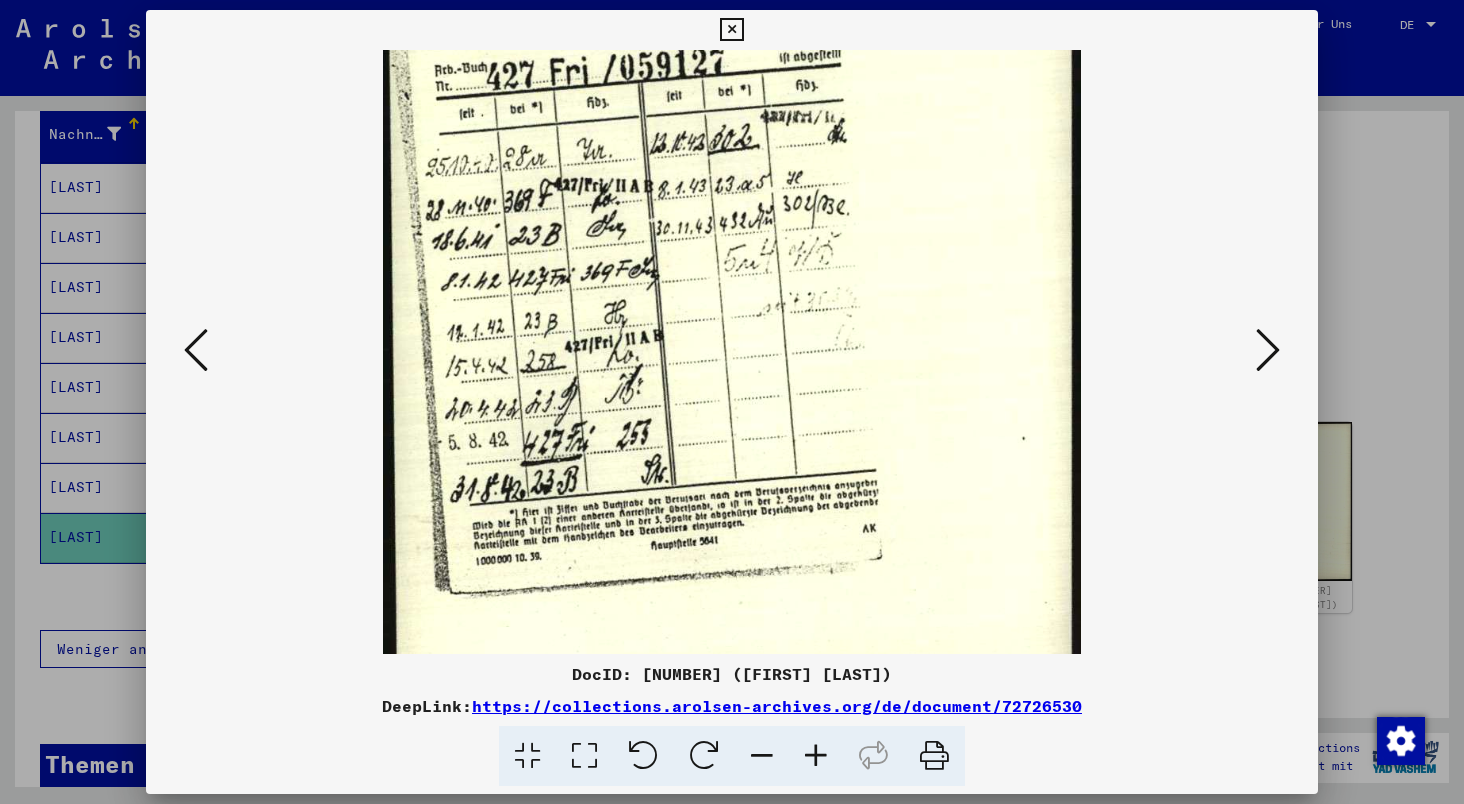 drag, startPoint x: 687, startPoint y: 456, endPoint x: 791, endPoint y: 210, distance: 267.0805 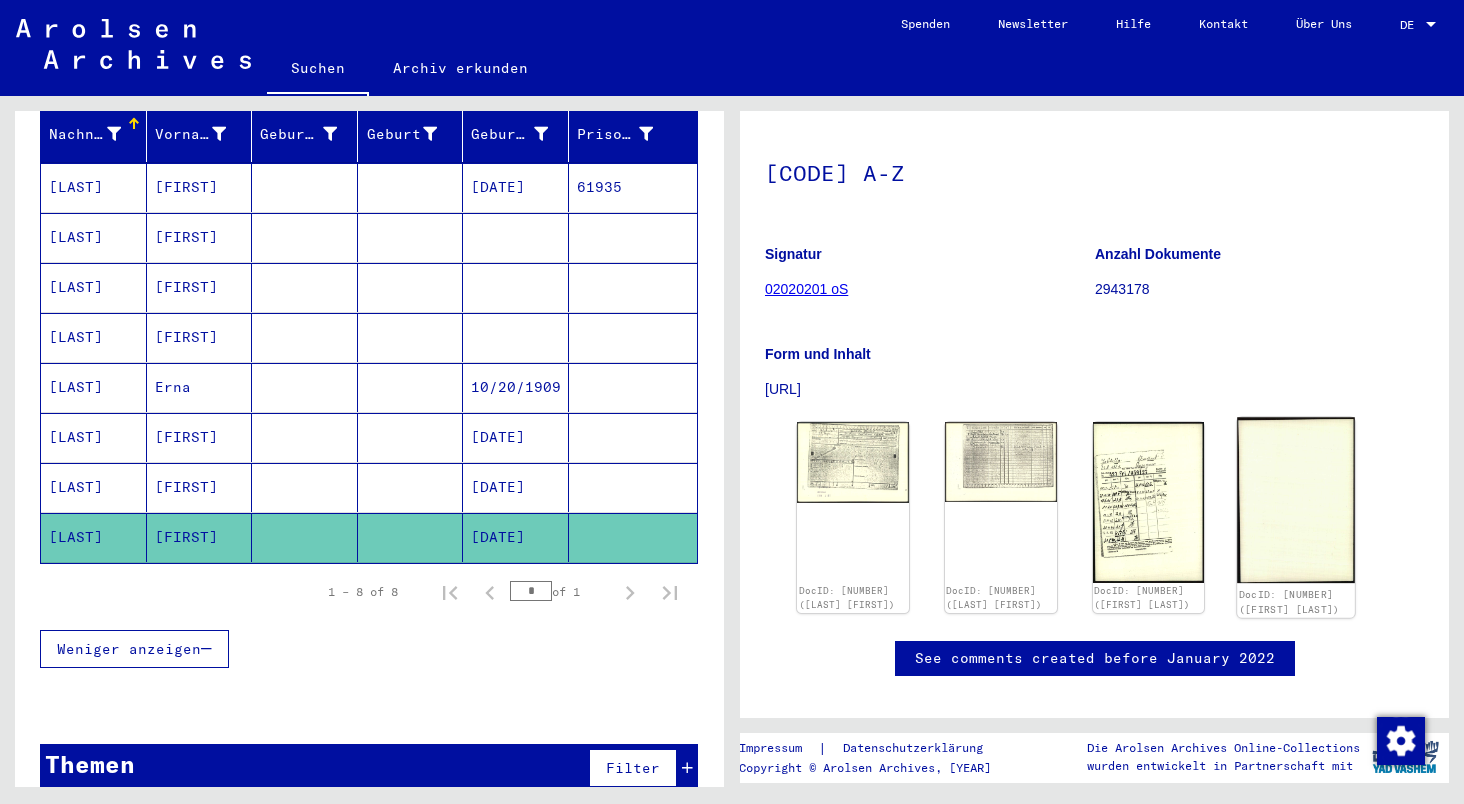 click at bounding box center (853, 462) 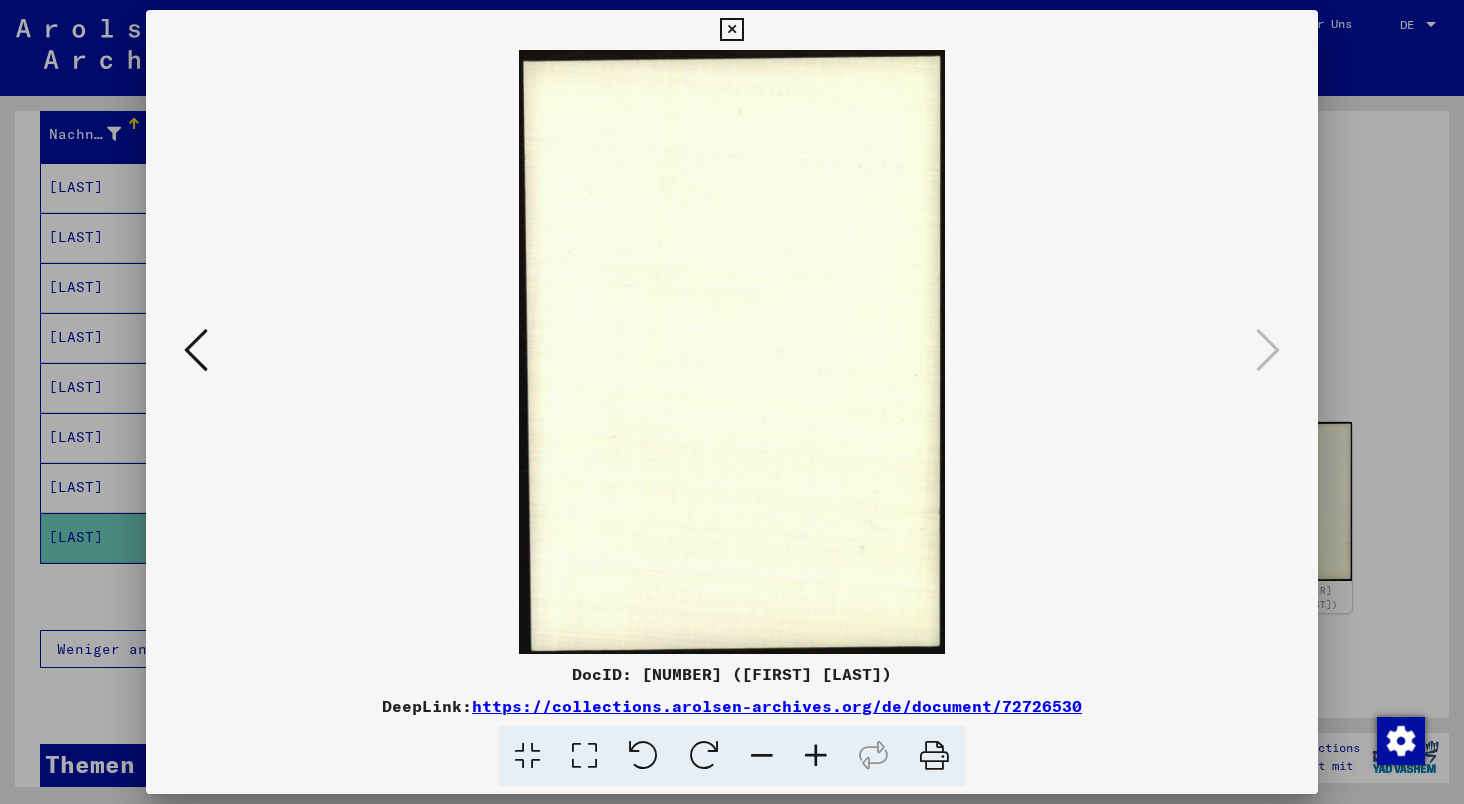 click at bounding box center (732, 402) 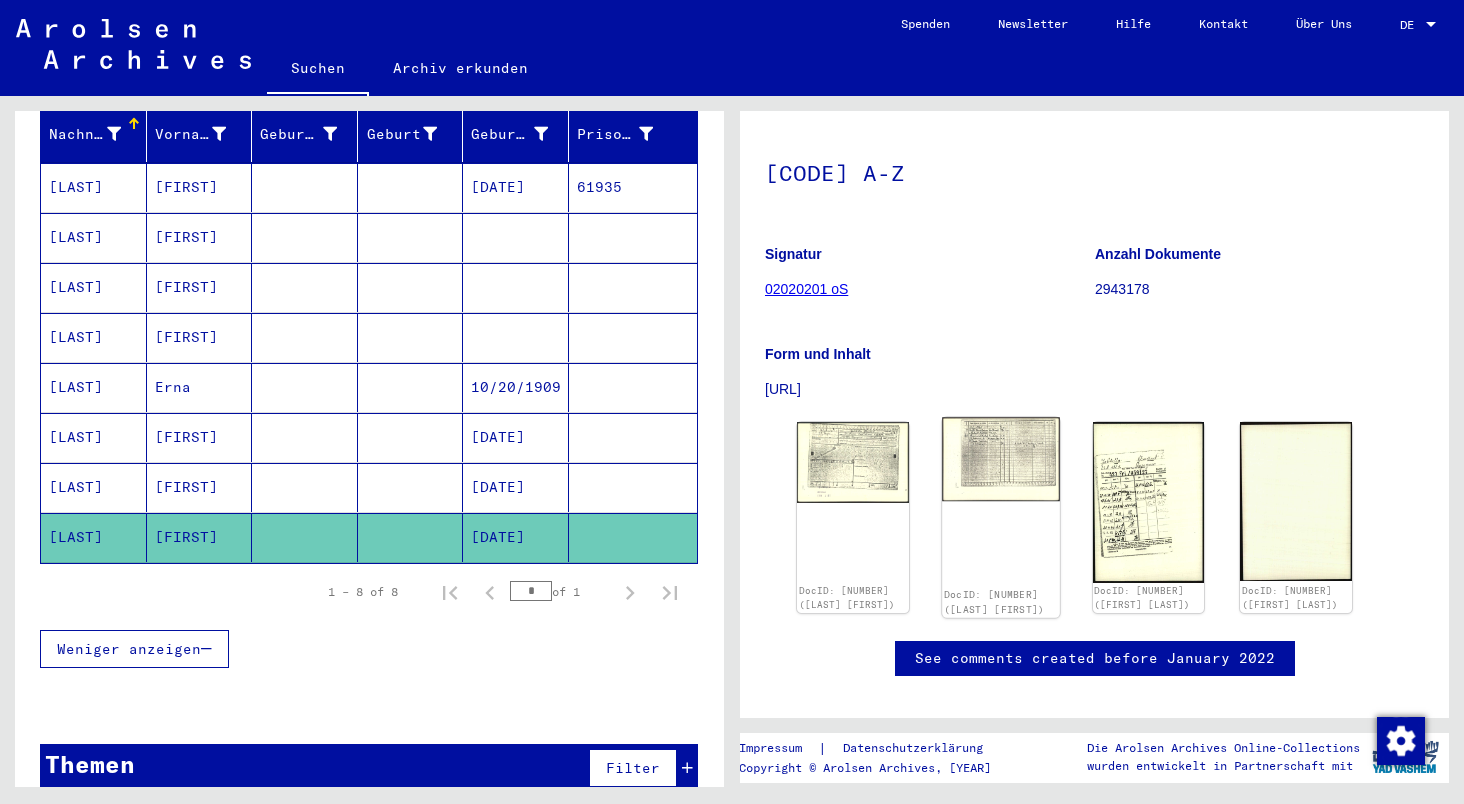 click at bounding box center [853, 462] 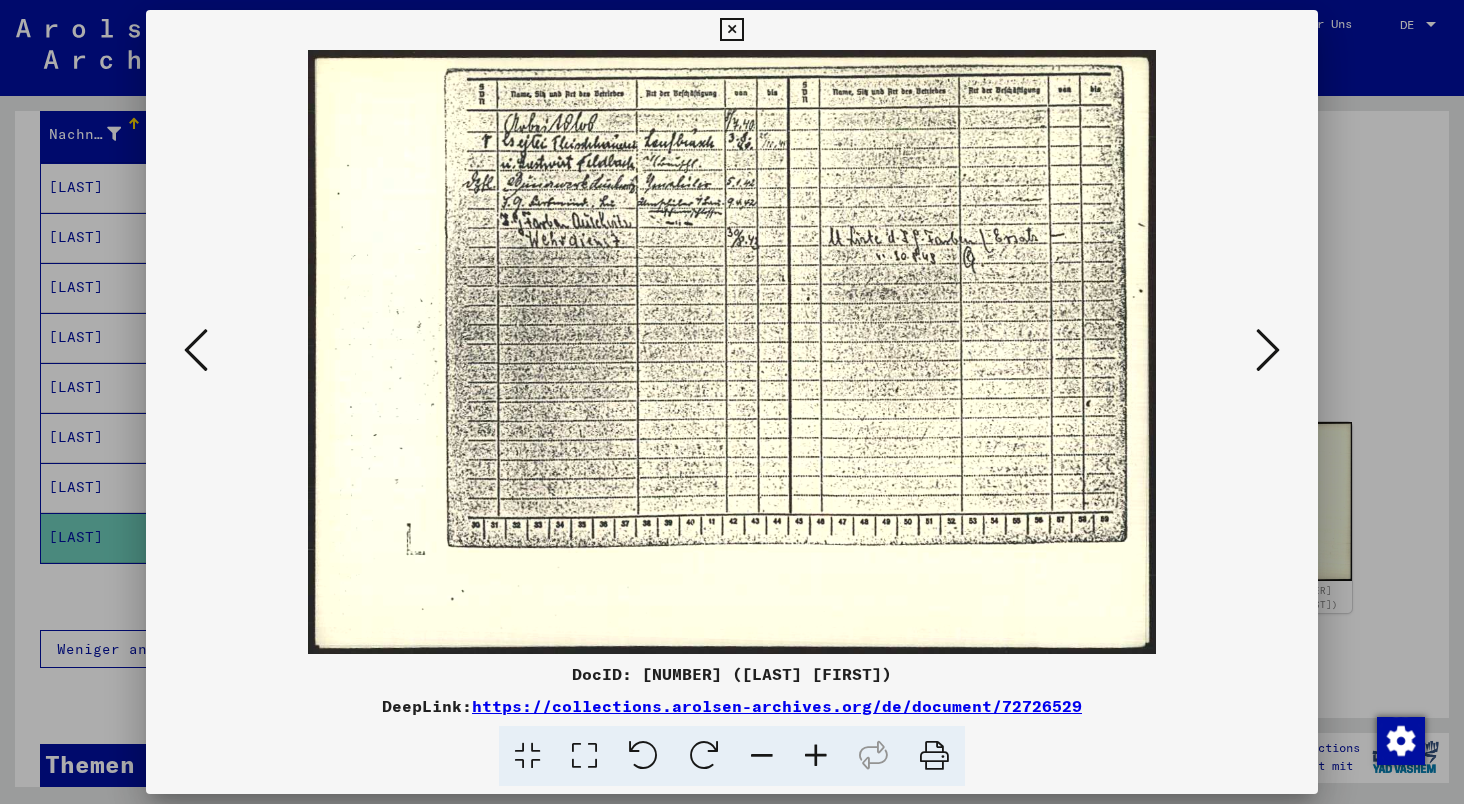 click at bounding box center (732, 402) 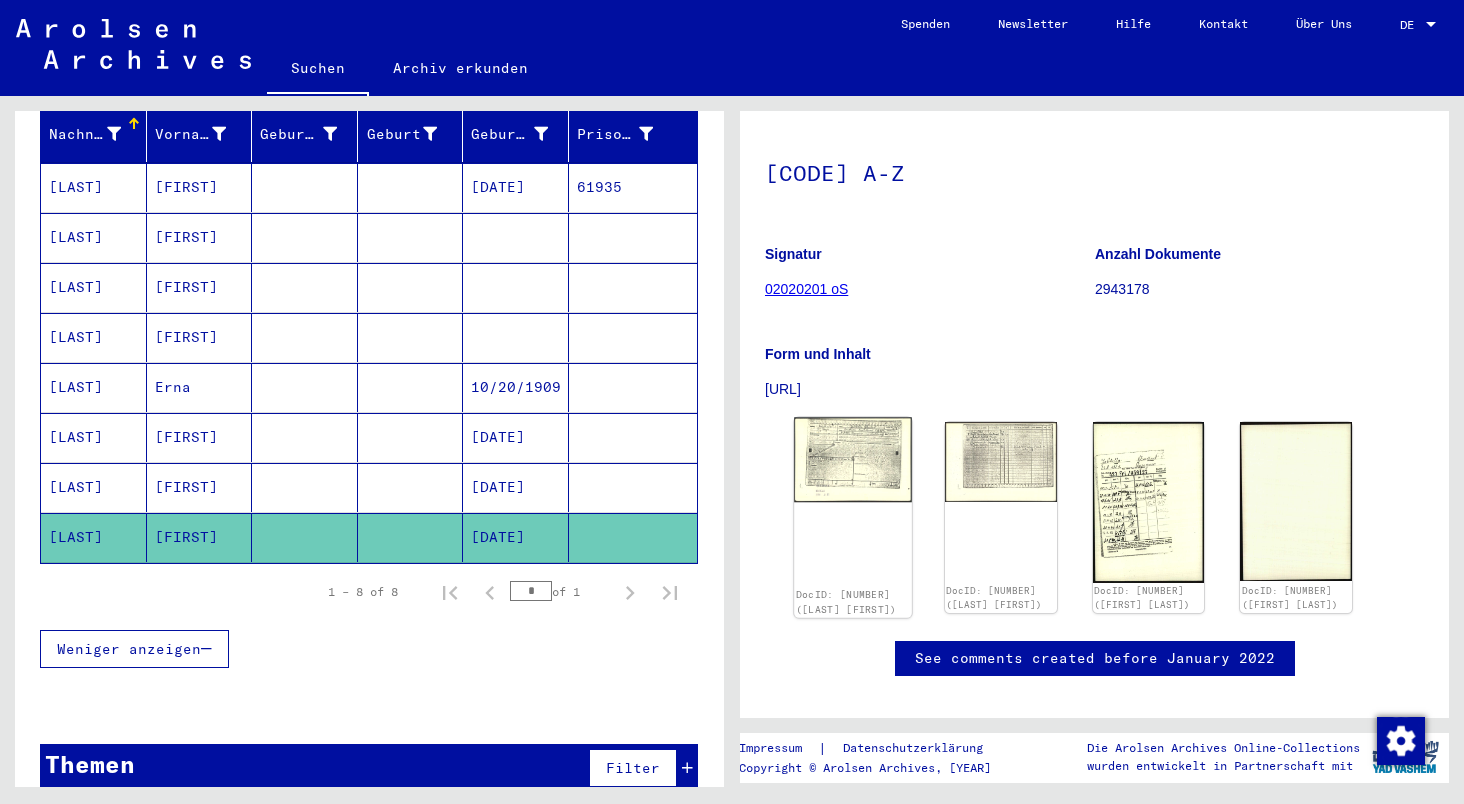 click at bounding box center [852, 459] 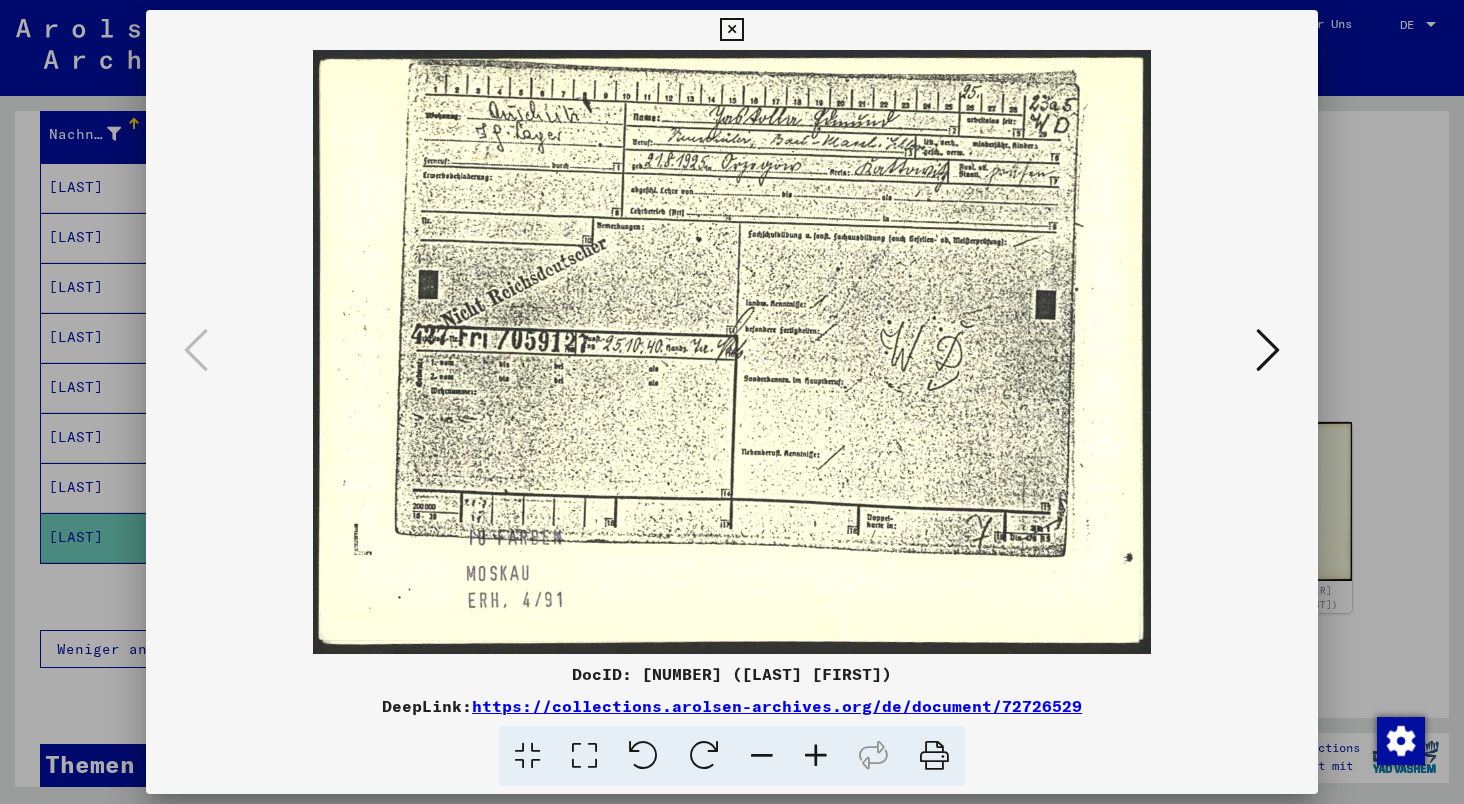 click at bounding box center (816, 756) 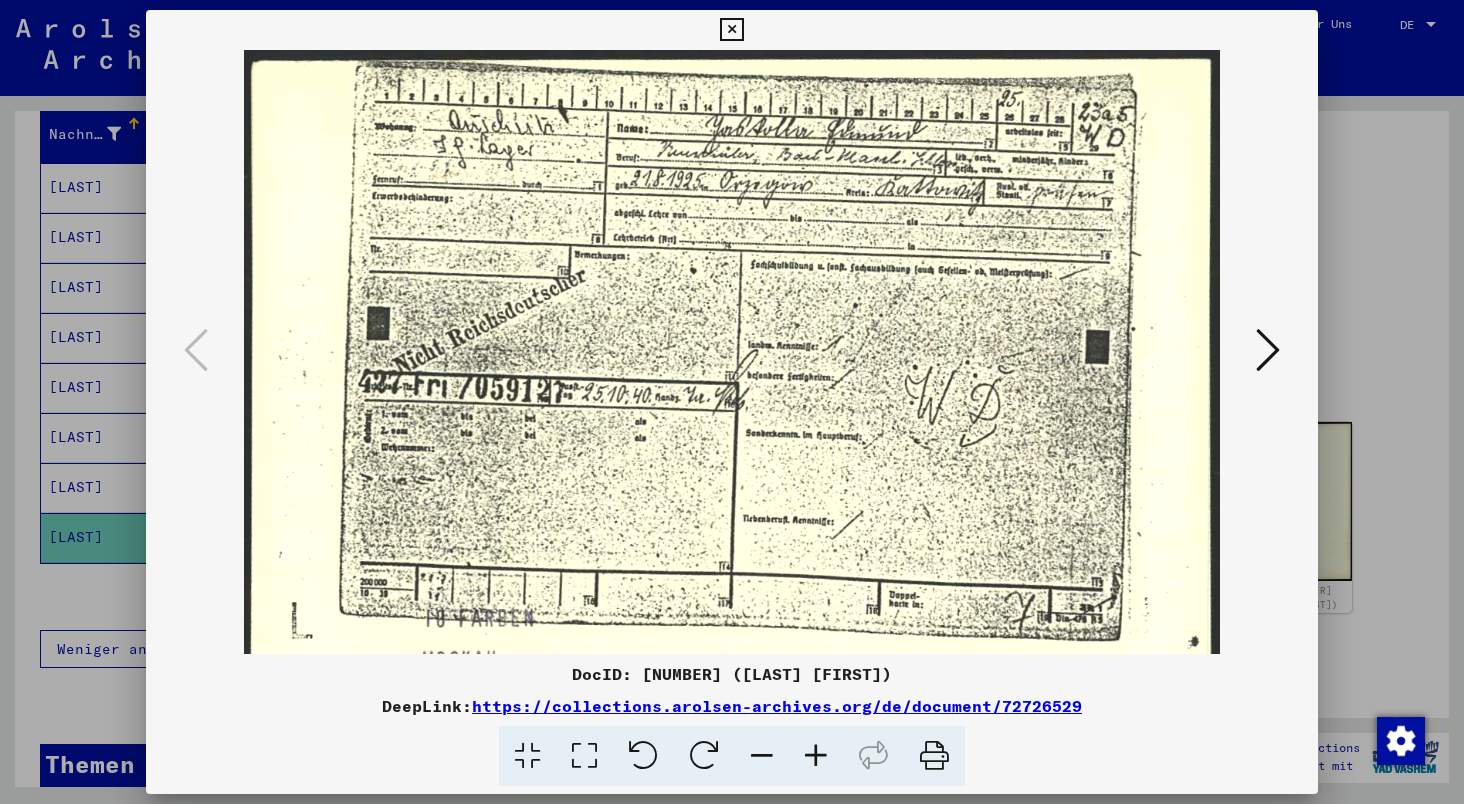click at bounding box center (816, 756) 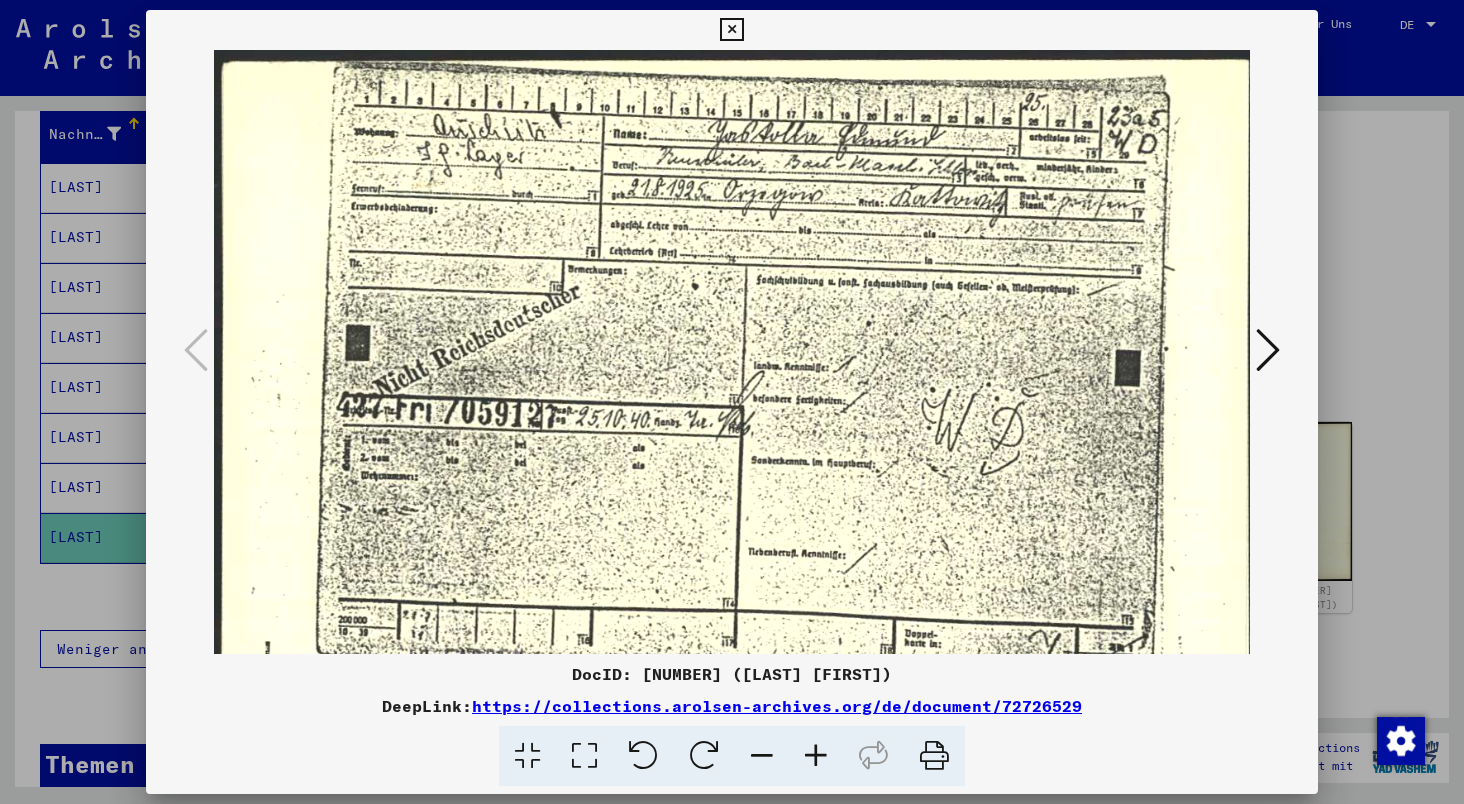 click at bounding box center [816, 756] 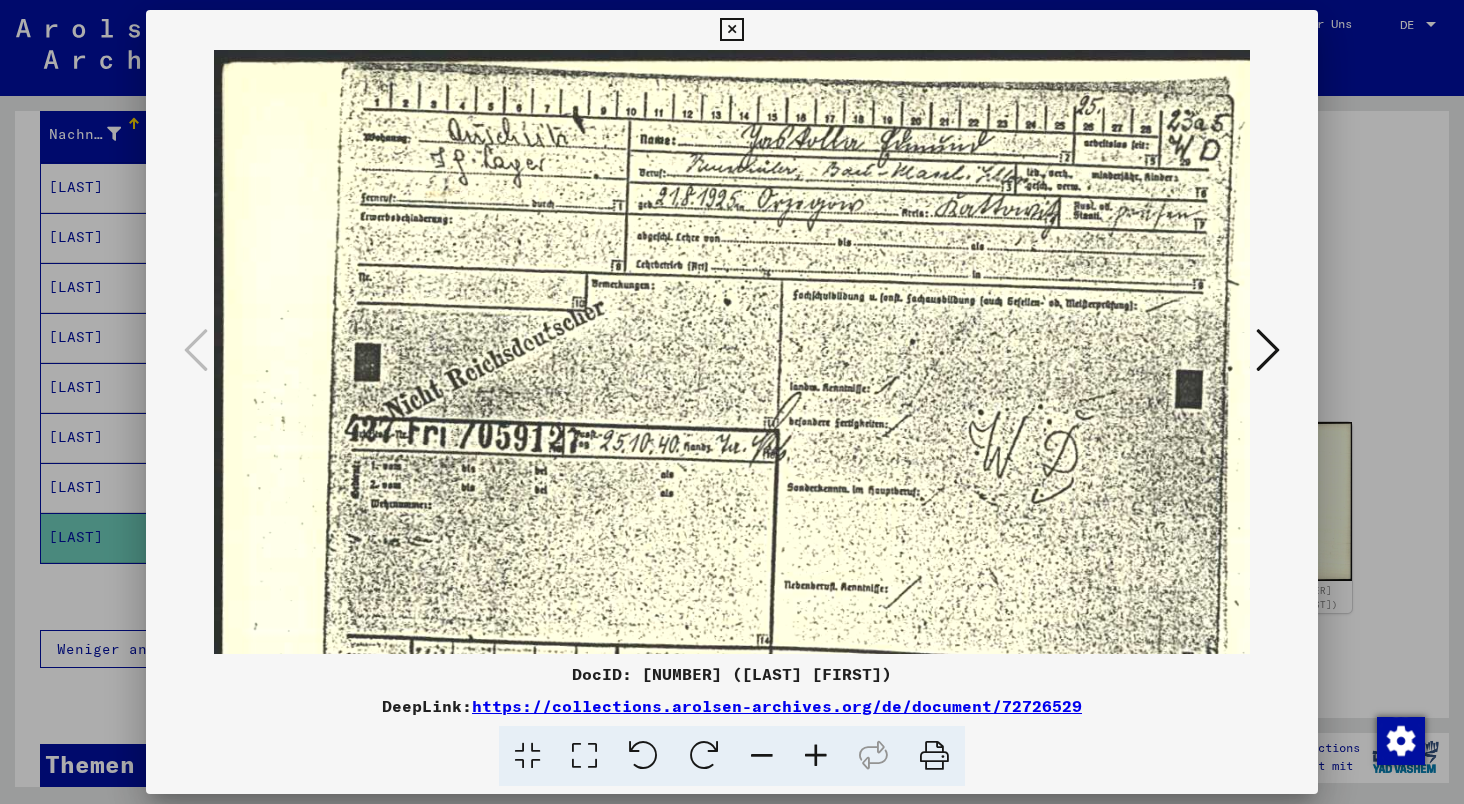 click at bounding box center (816, 756) 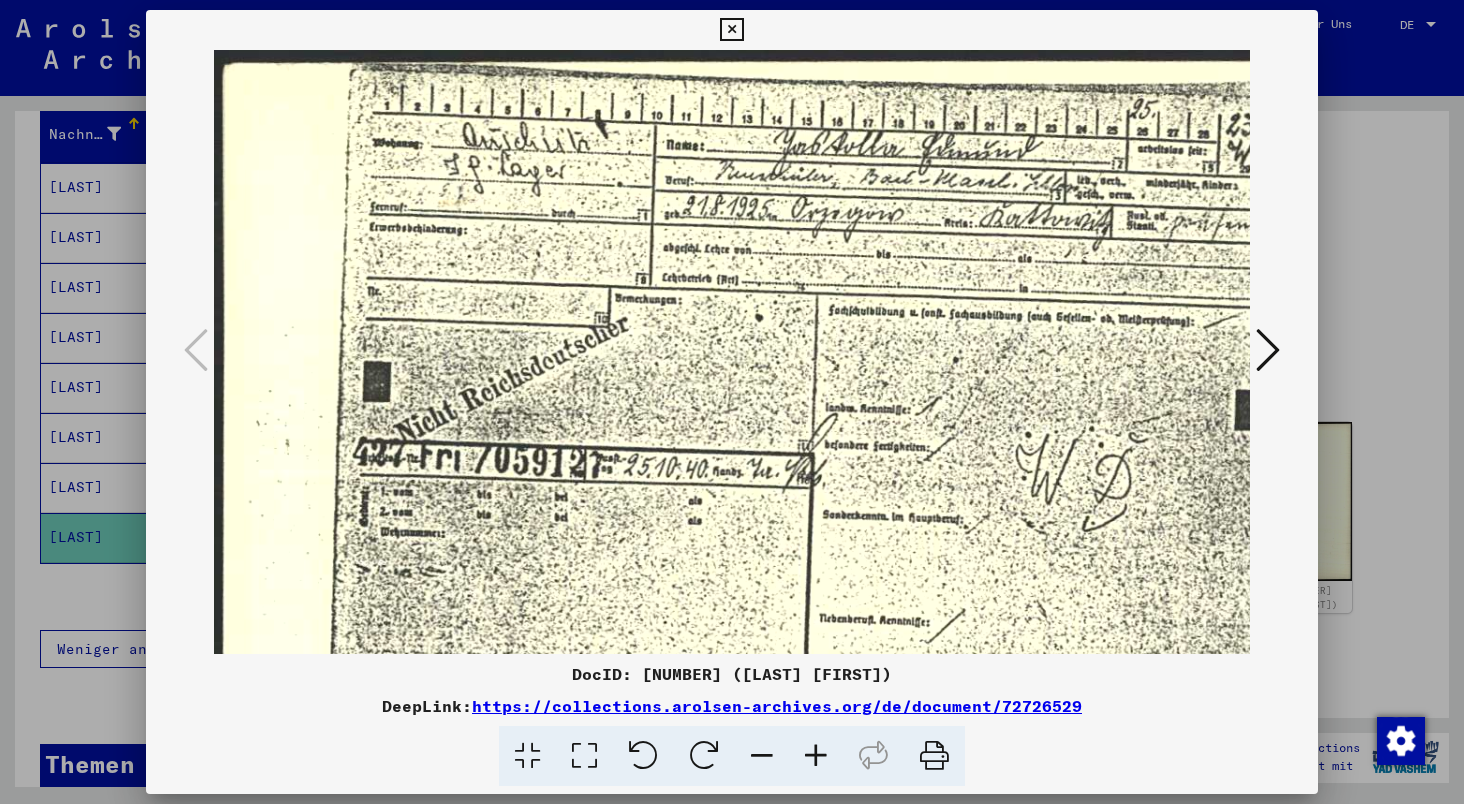 click at bounding box center [732, 402] 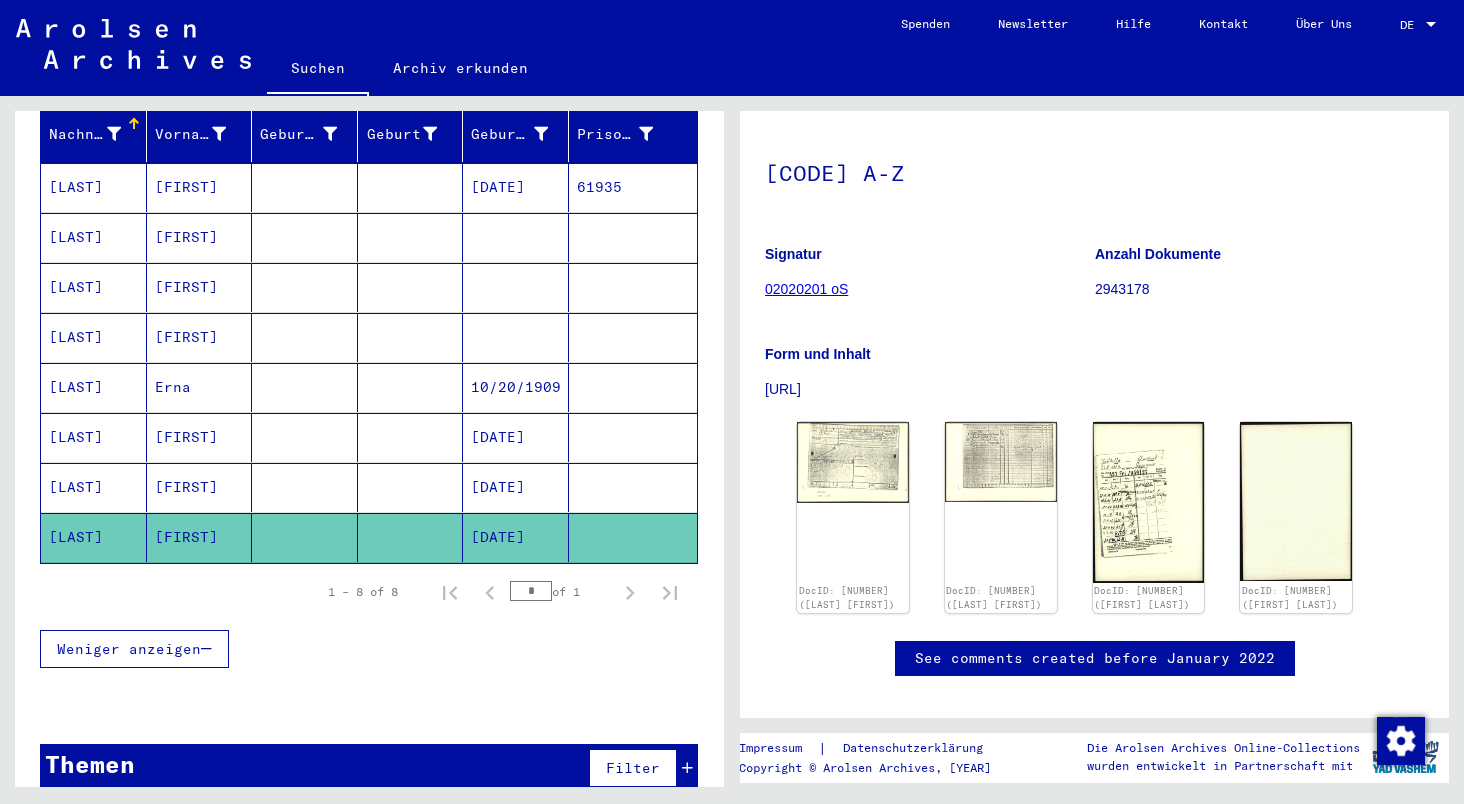 click on "[FIRST]" at bounding box center [200, 187] 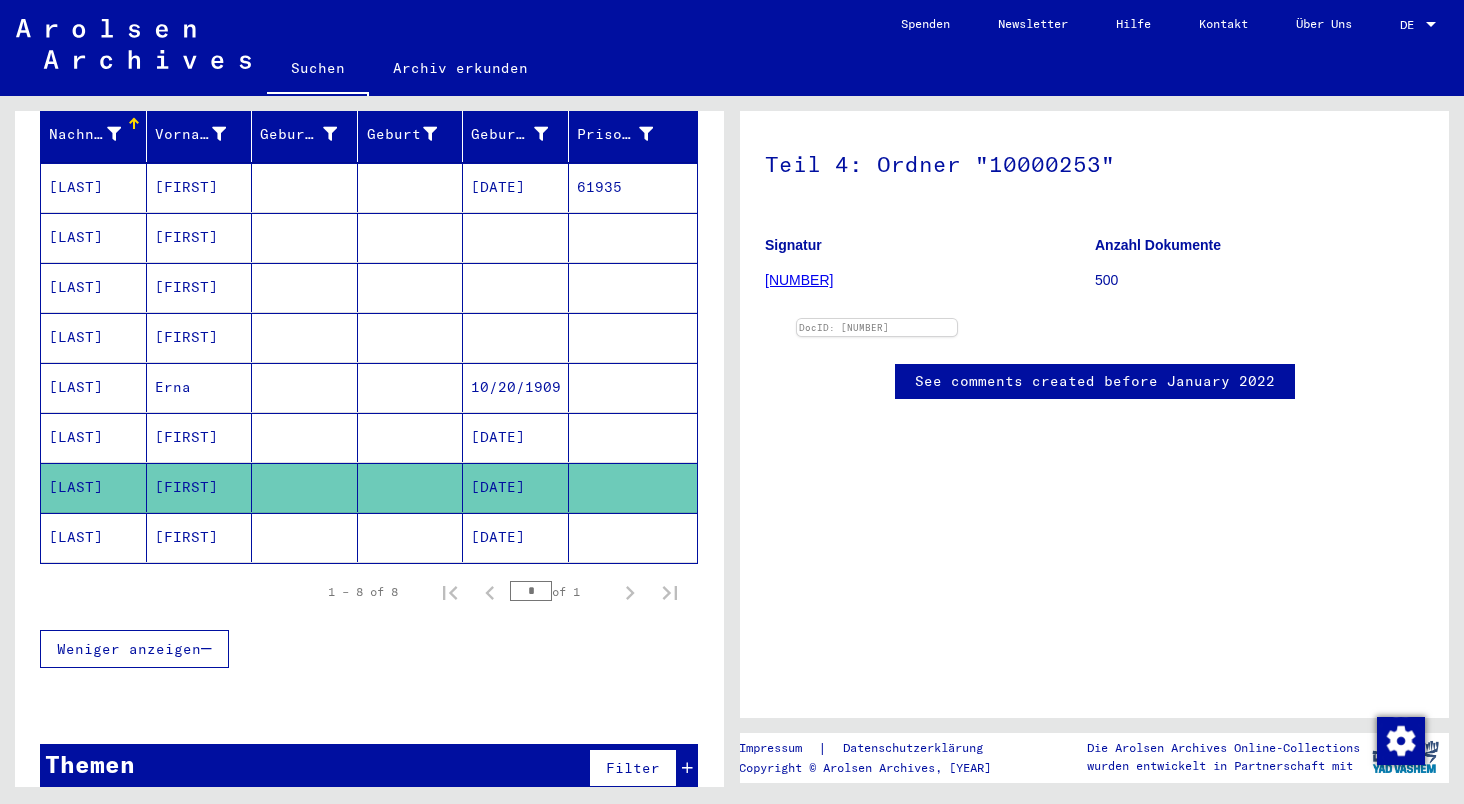 scroll, scrollTop: 252, scrollLeft: 0, axis: vertical 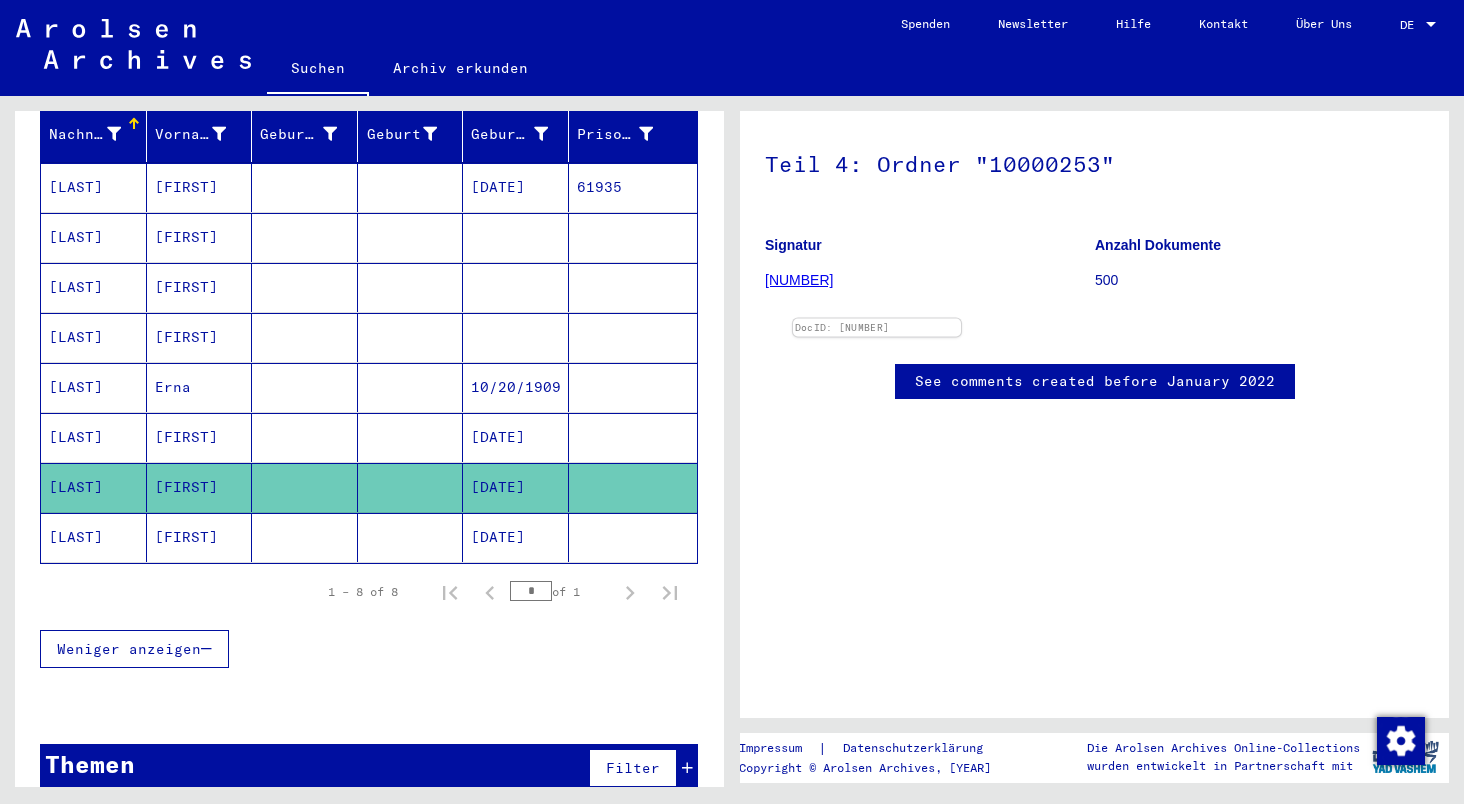 click at bounding box center [877, 319] 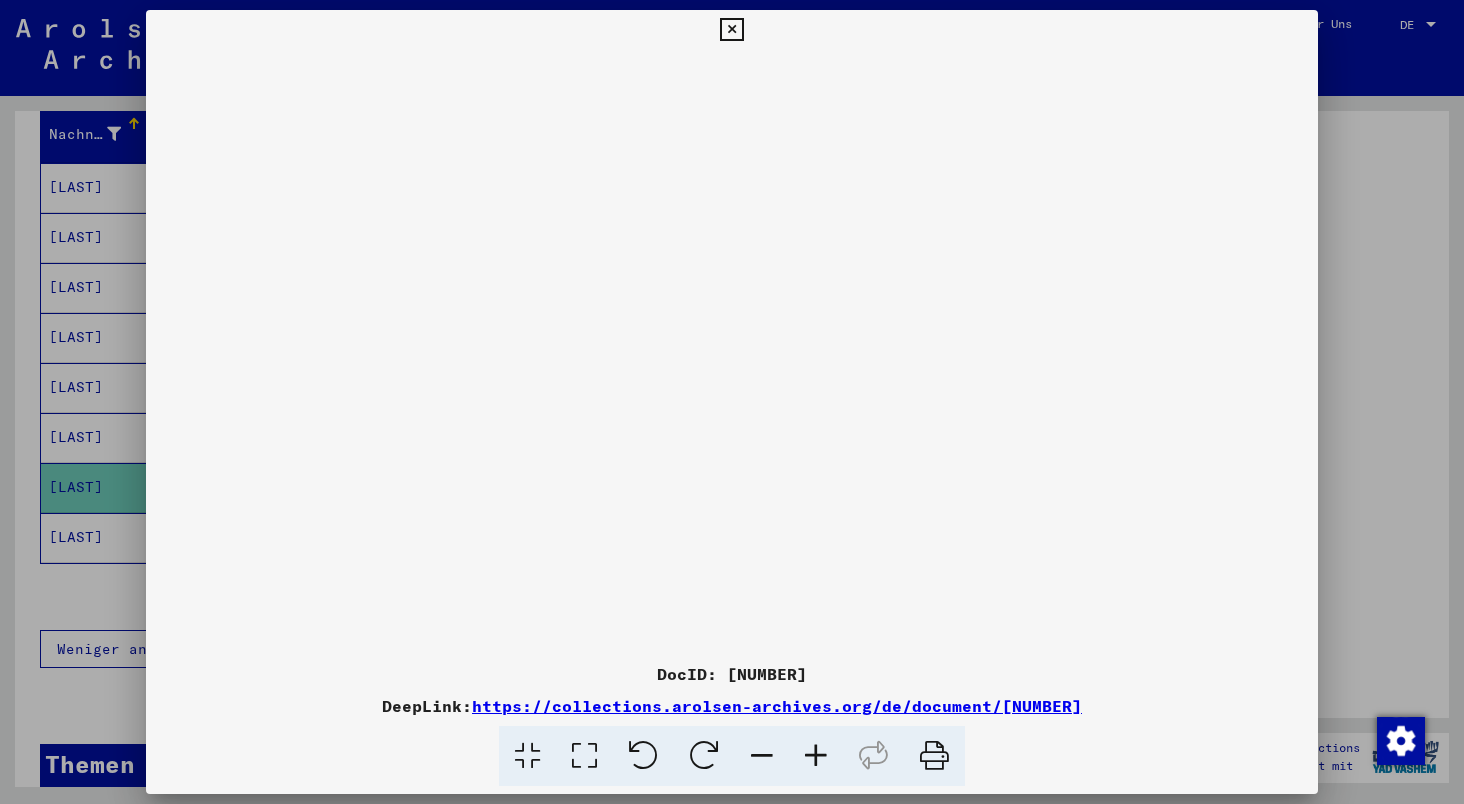 click at bounding box center [816, 756] 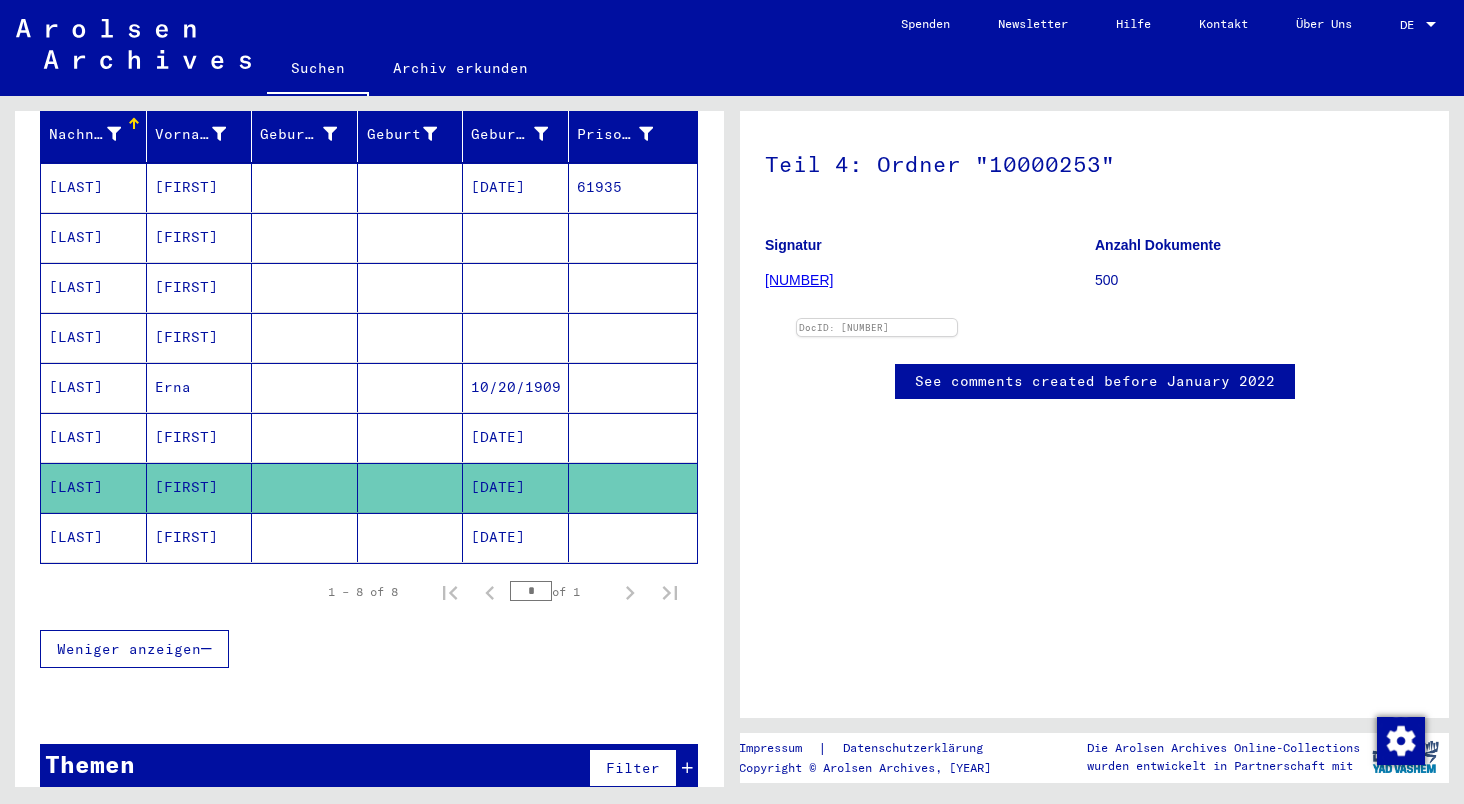 click on "[LAST]" at bounding box center [94, 187] 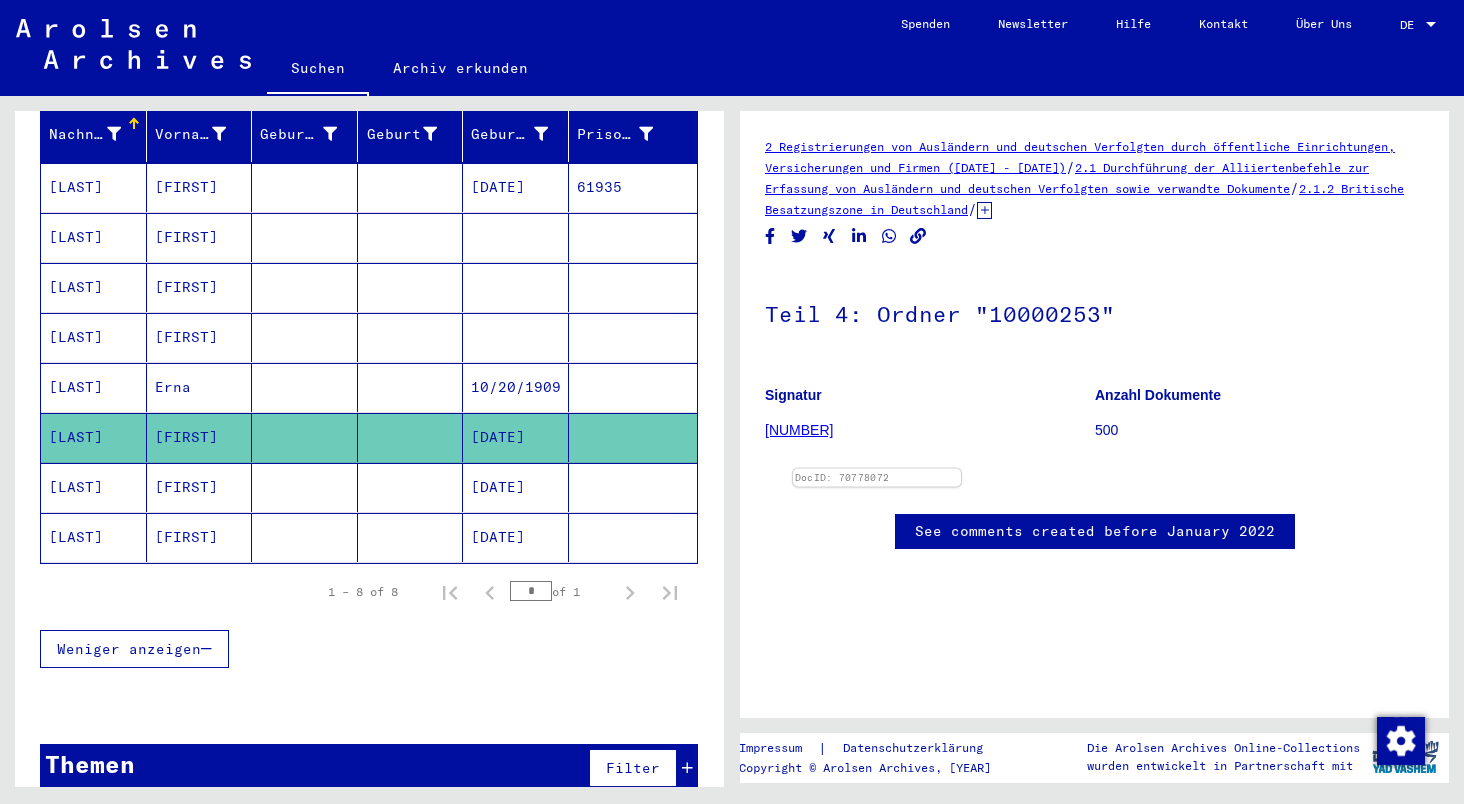 click at bounding box center (877, 469) 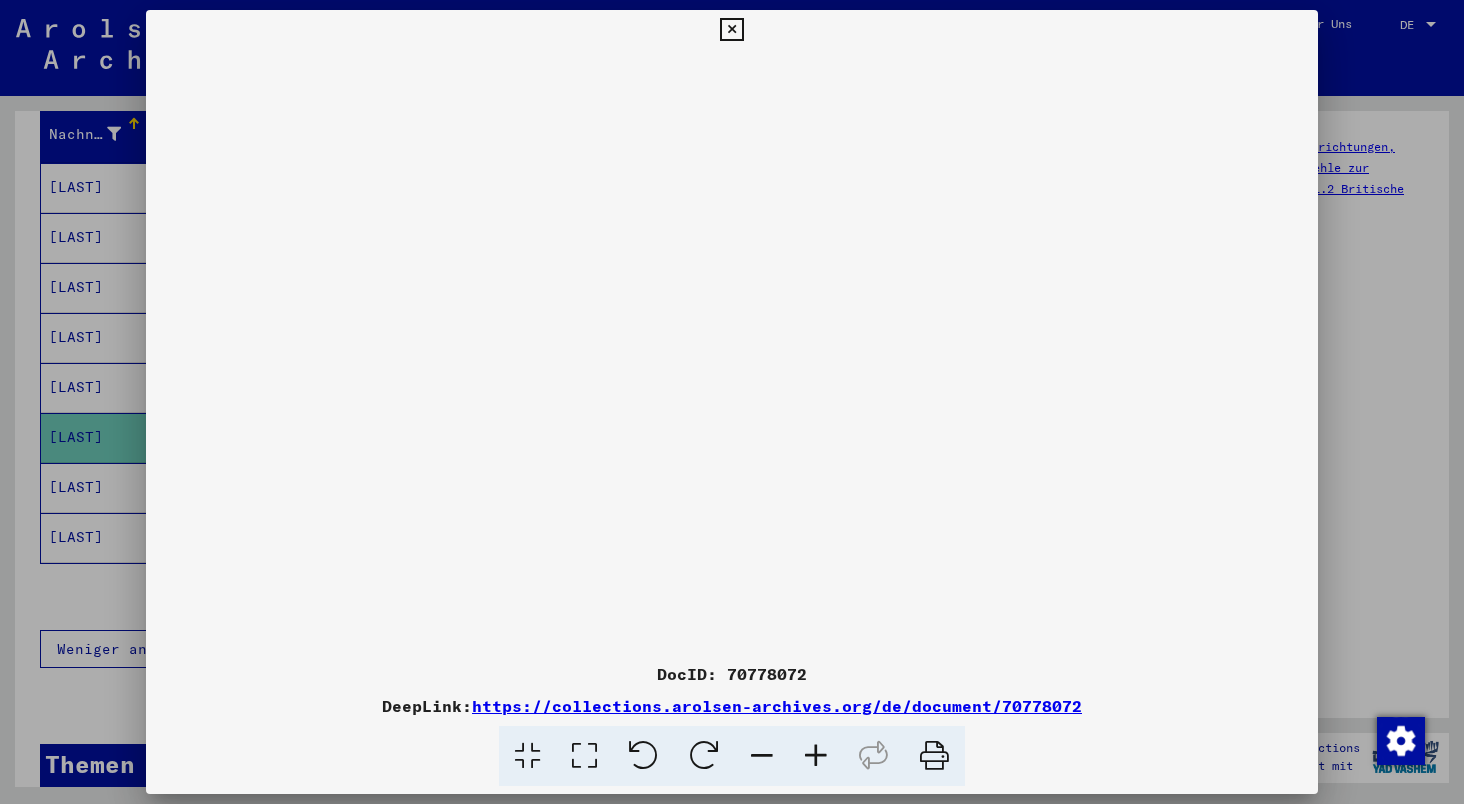 click at bounding box center (816, 756) 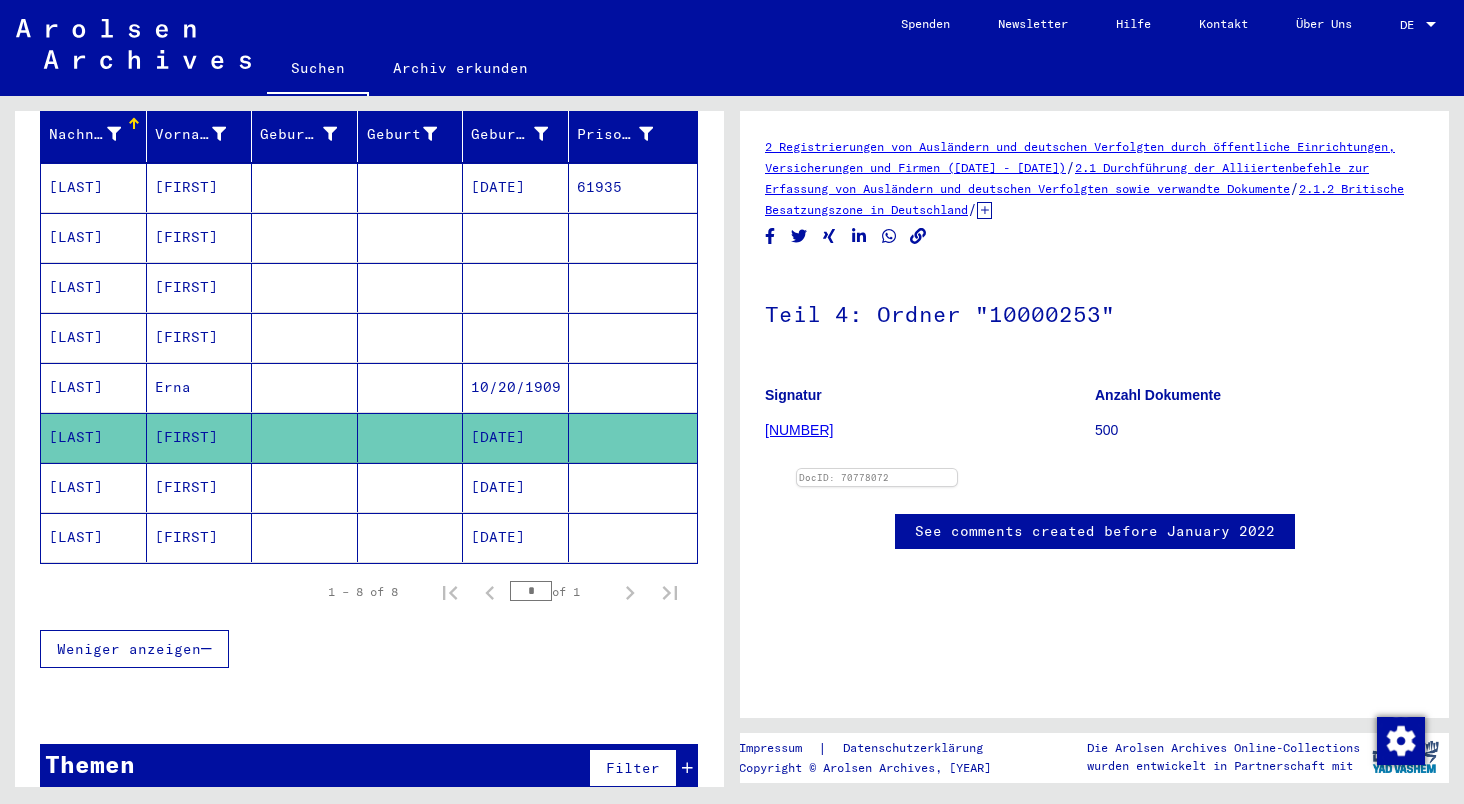click on "[LAST]" at bounding box center (94, 187) 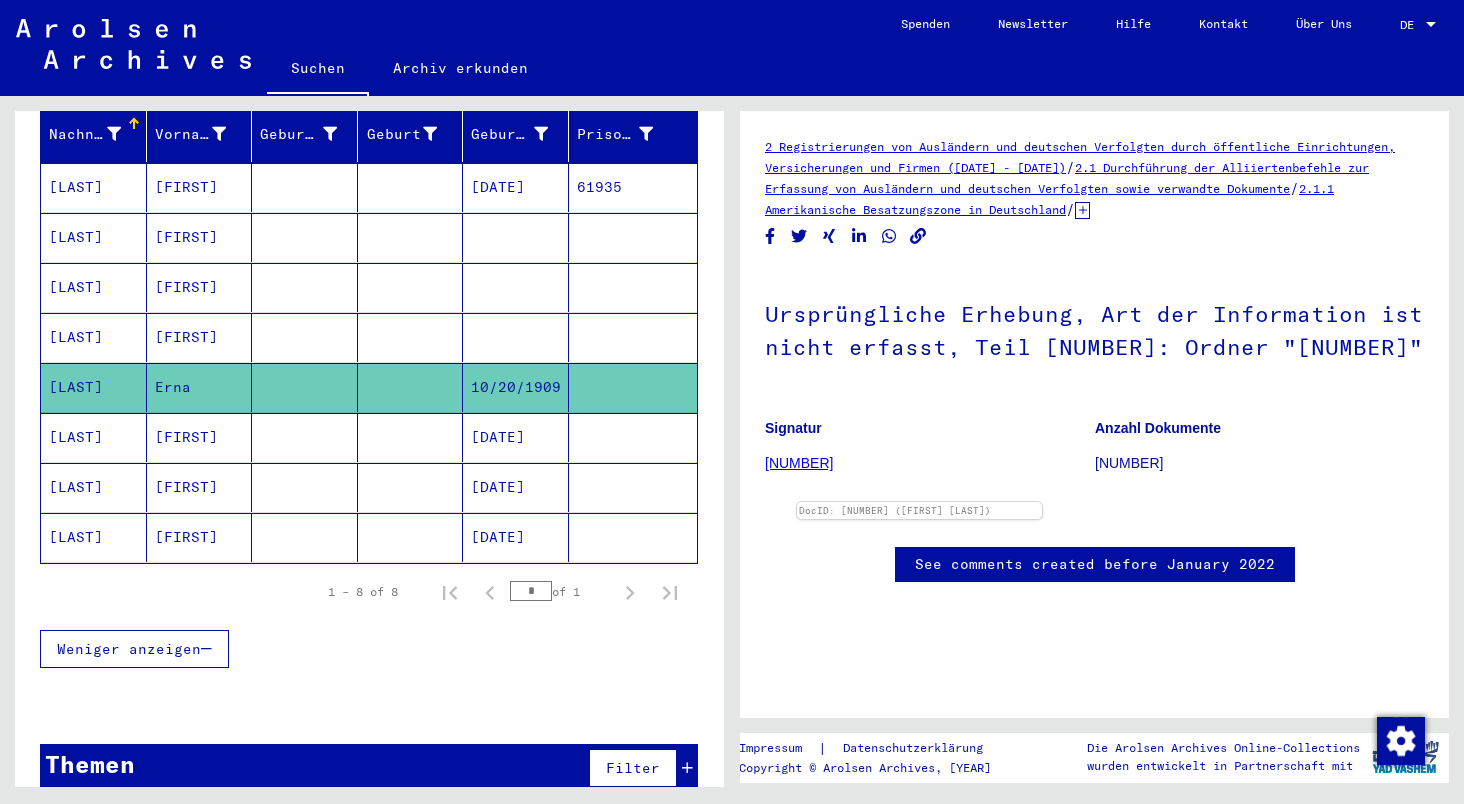 scroll, scrollTop: 371, scrollLeft: 0, axis: vertical 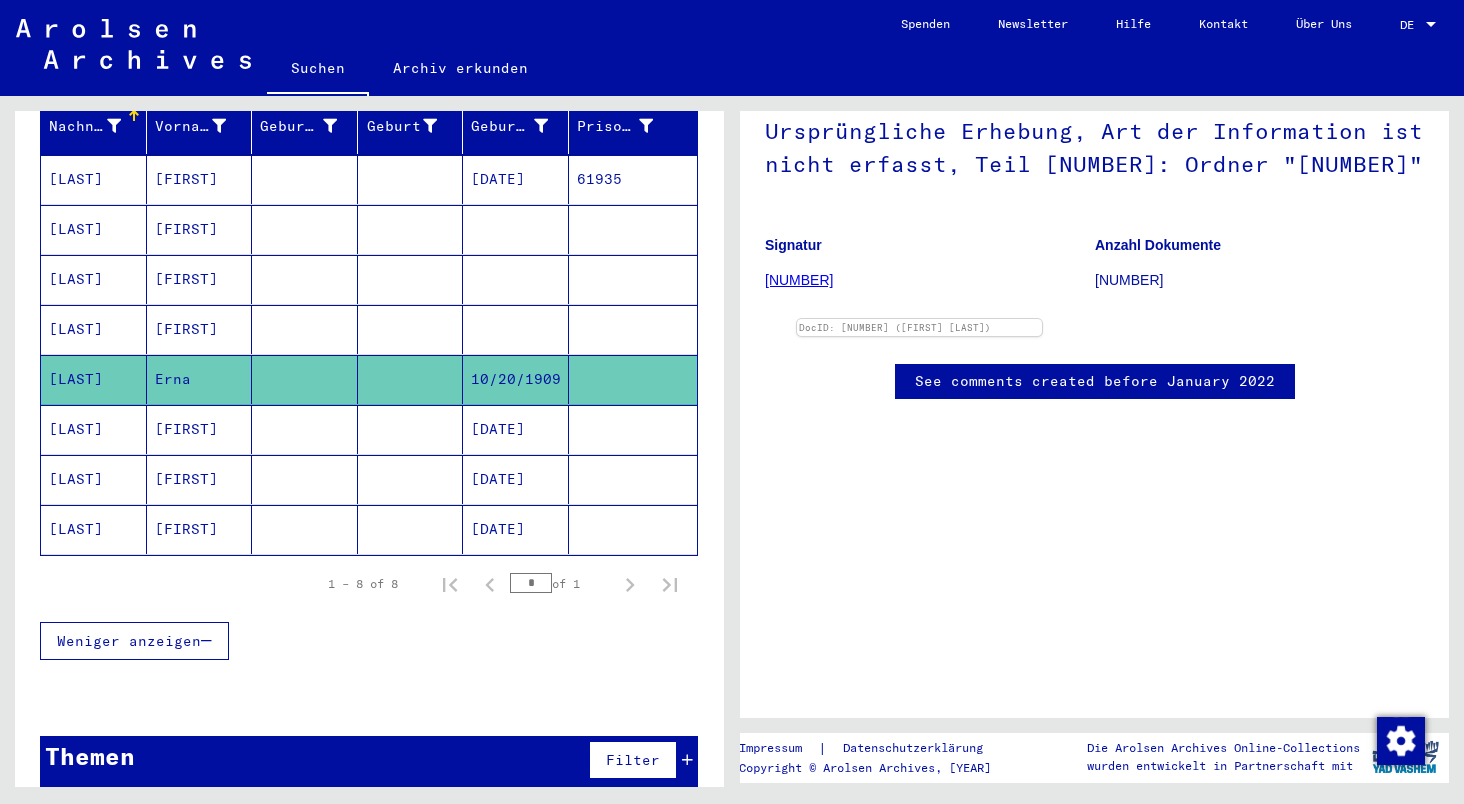 click on "[FIRST]" at bounding box center [200, 179] 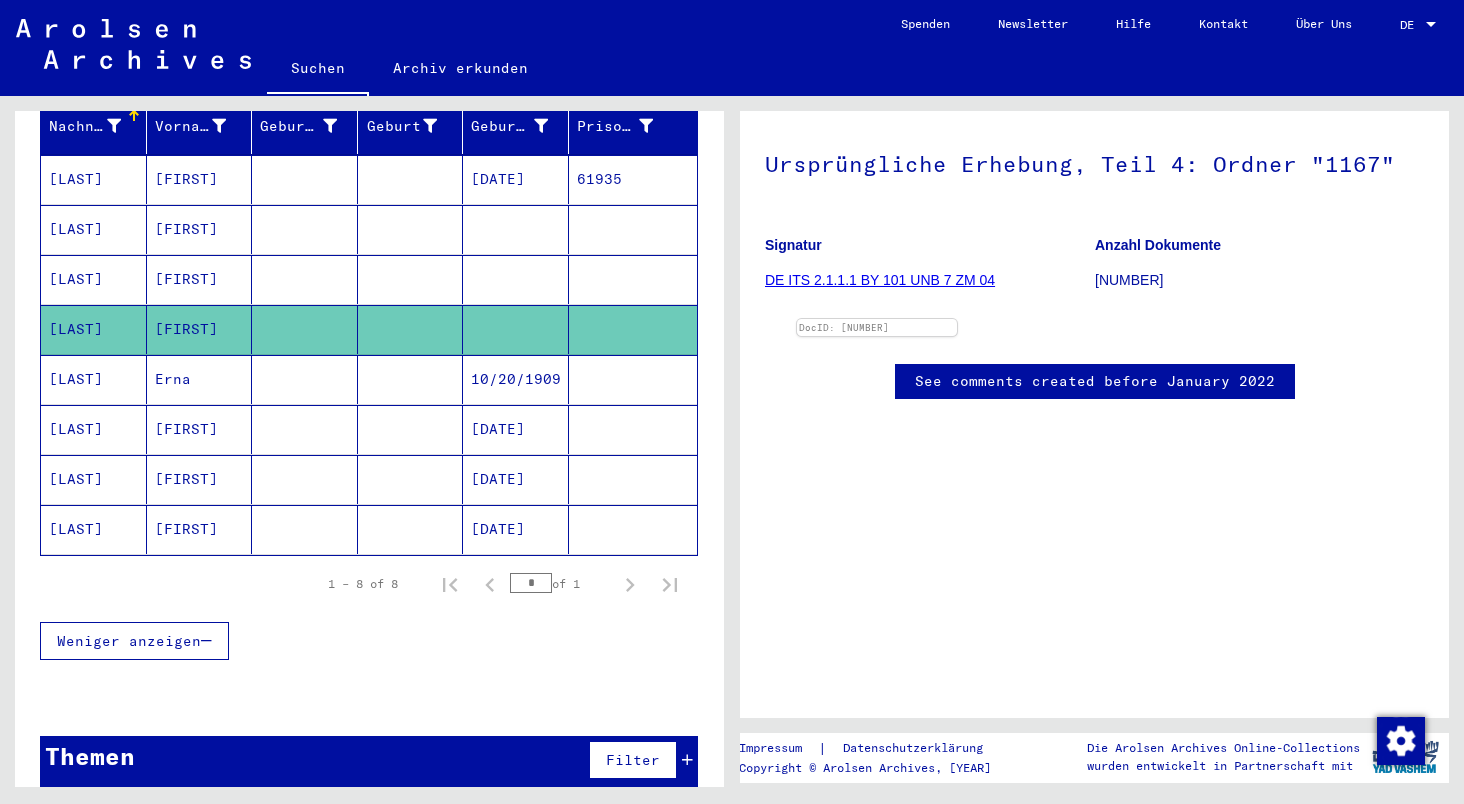 scroll, scrollTop: 203, scrollLeft: 0, axis: vertical 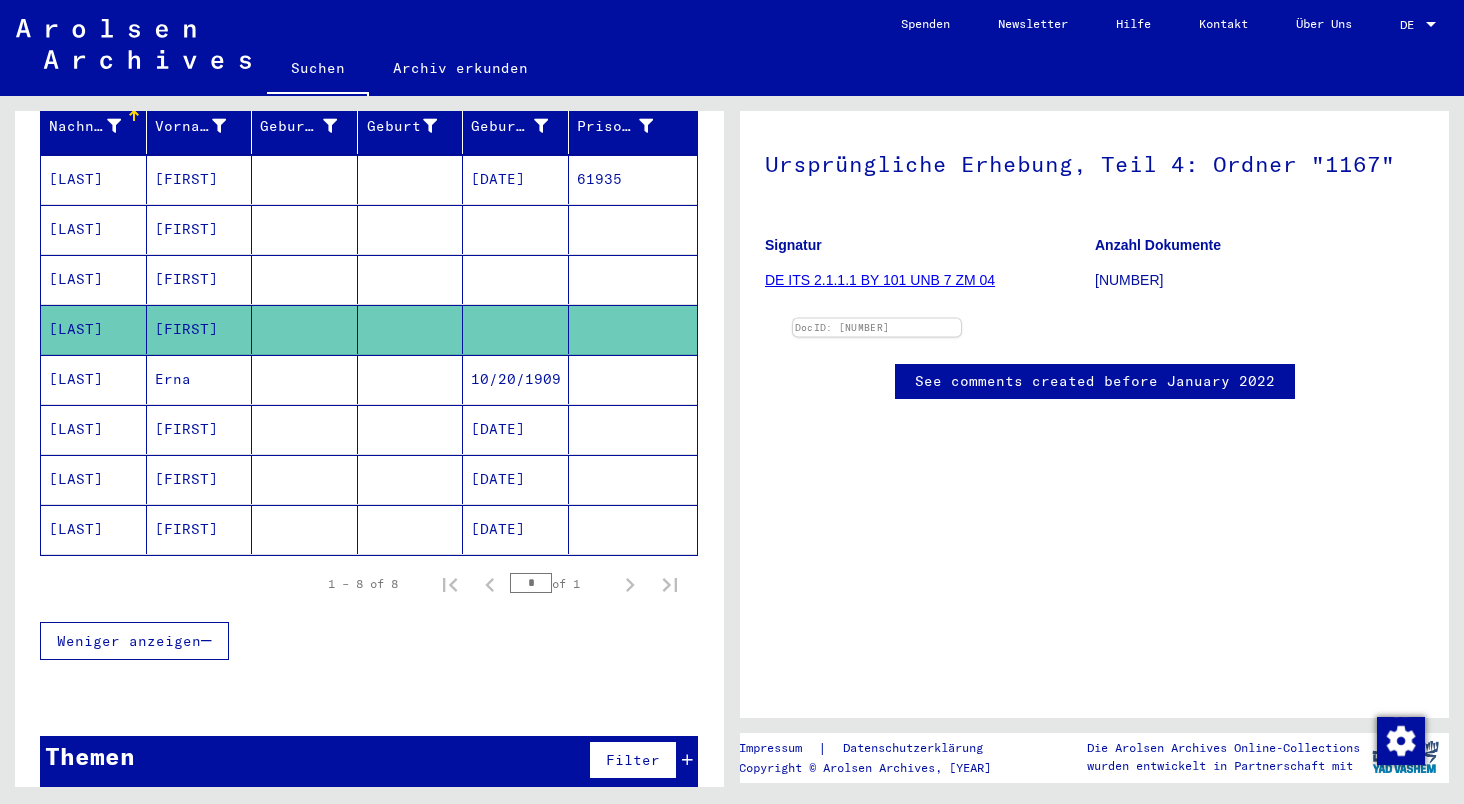 click at bounding box center (877, 319) 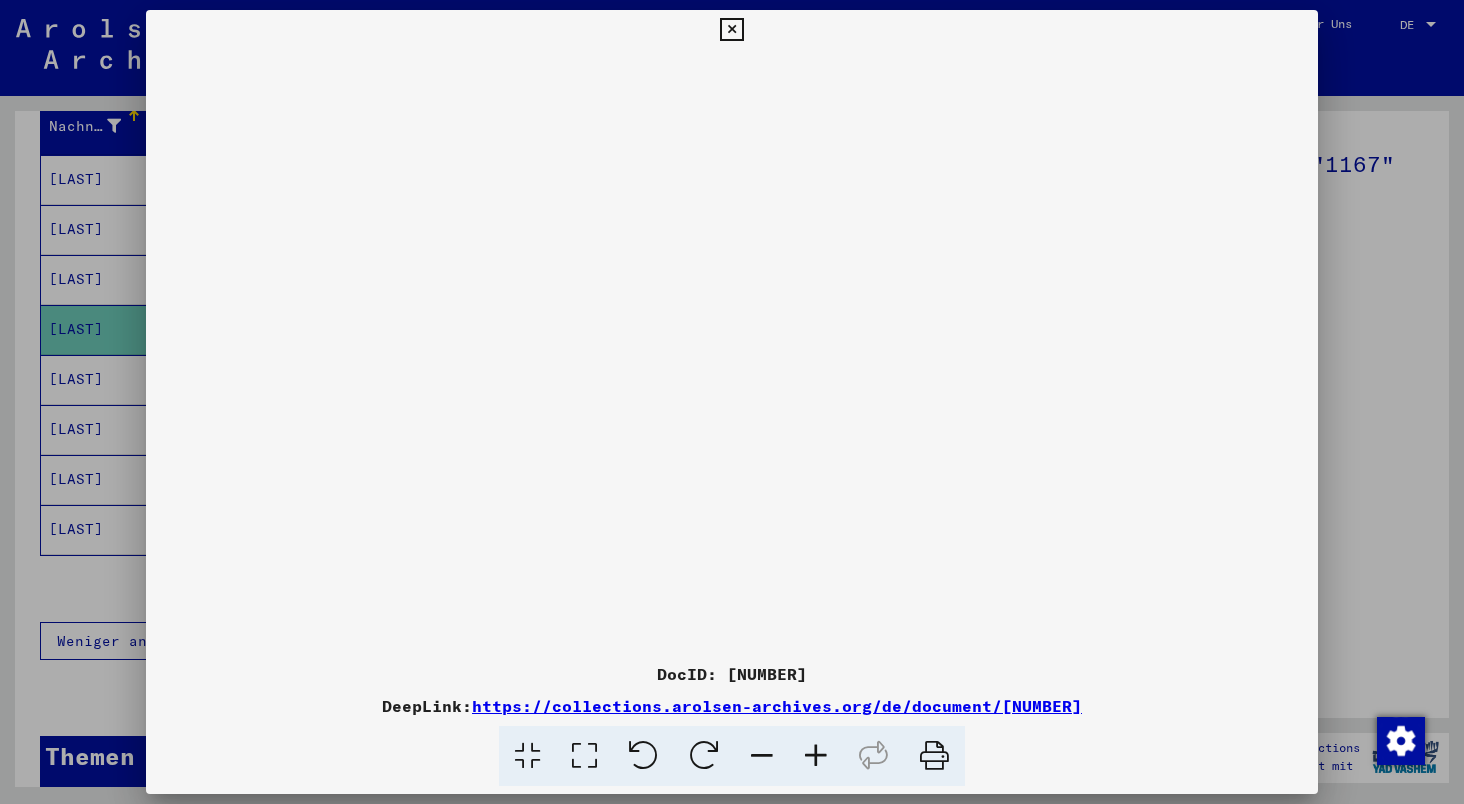 click at bounding box center (816, 756) 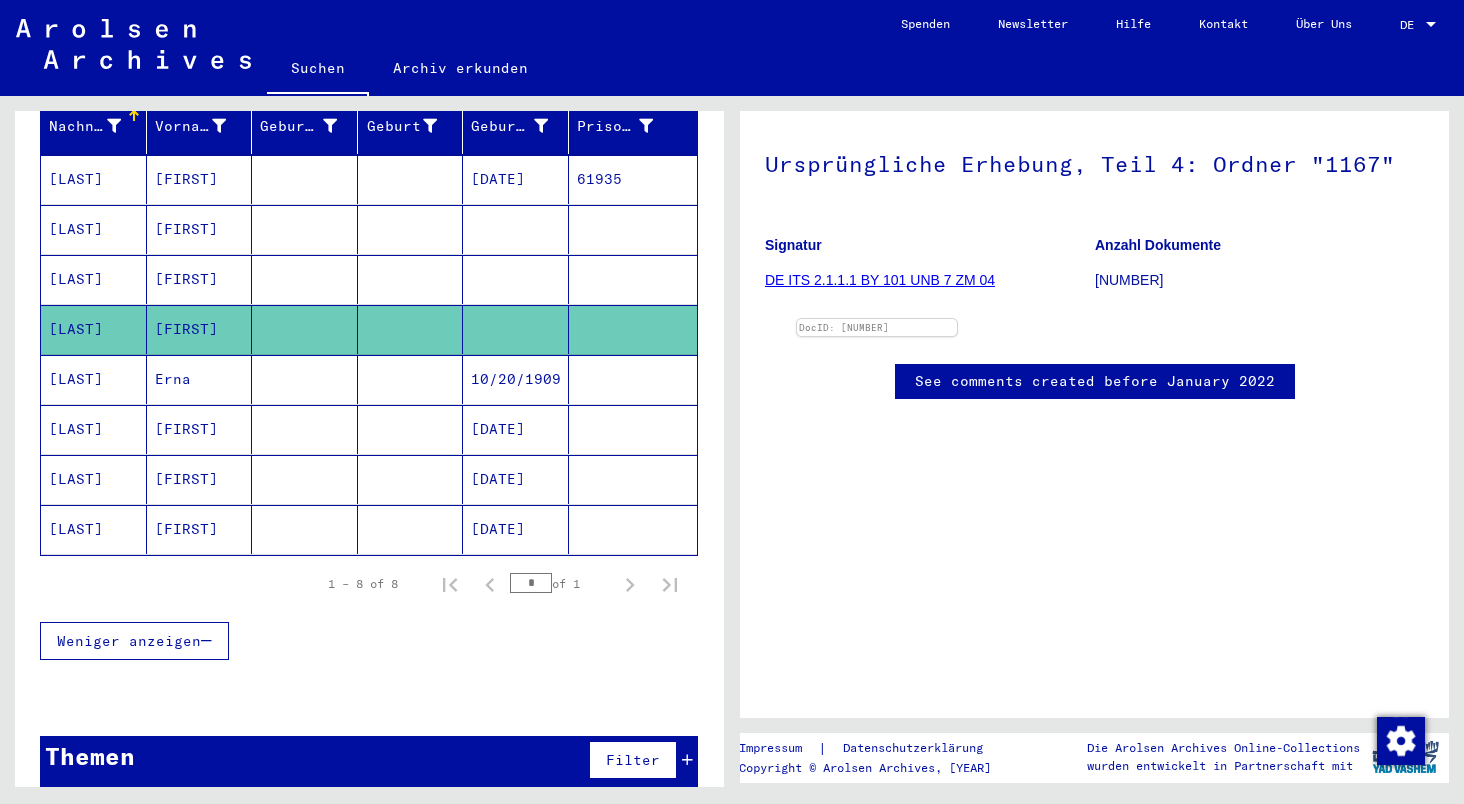 click on "[LAST]" at bounding box center [94, 179] 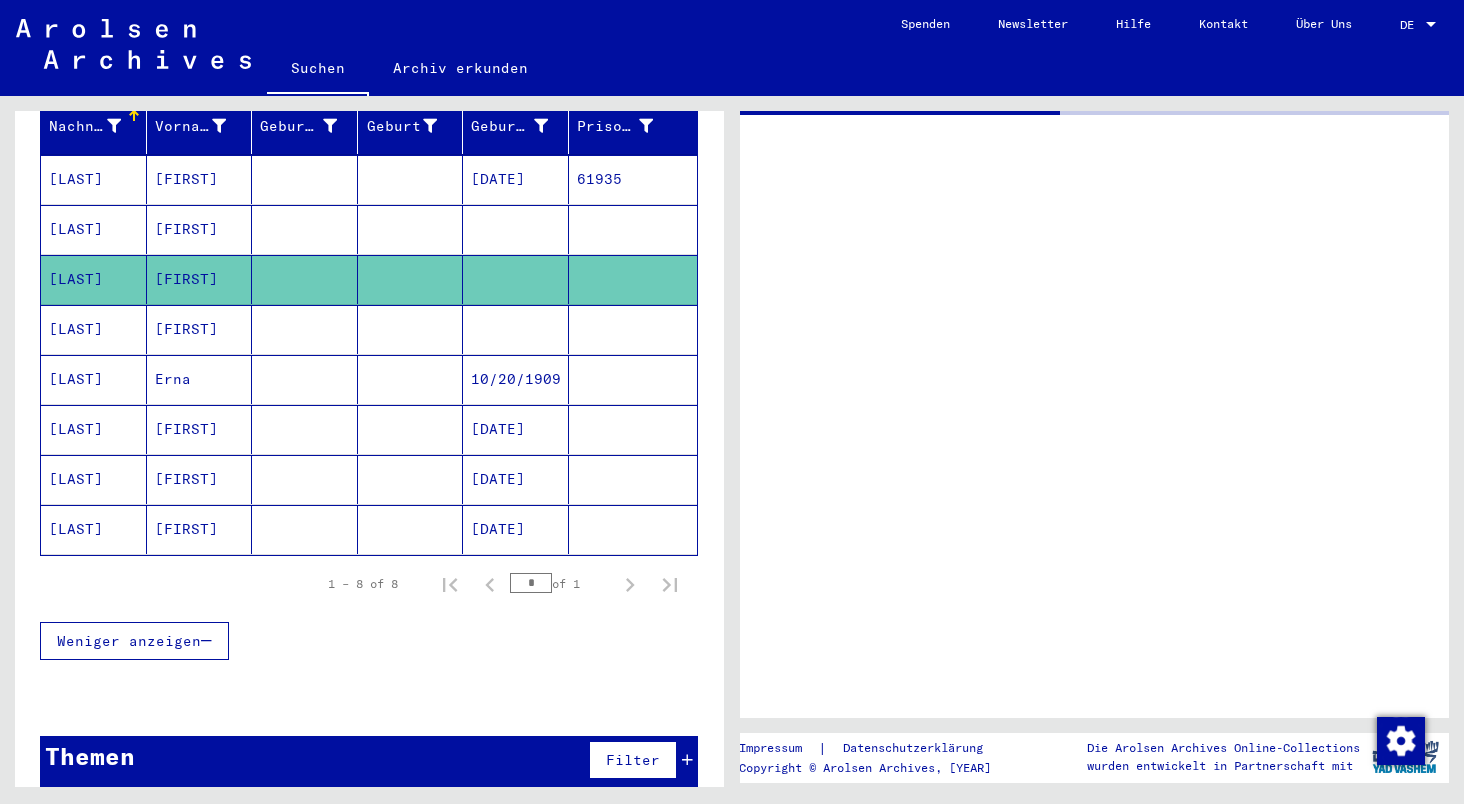 scroll, scrollTop: 0, scrollLeft: 0, axis: both 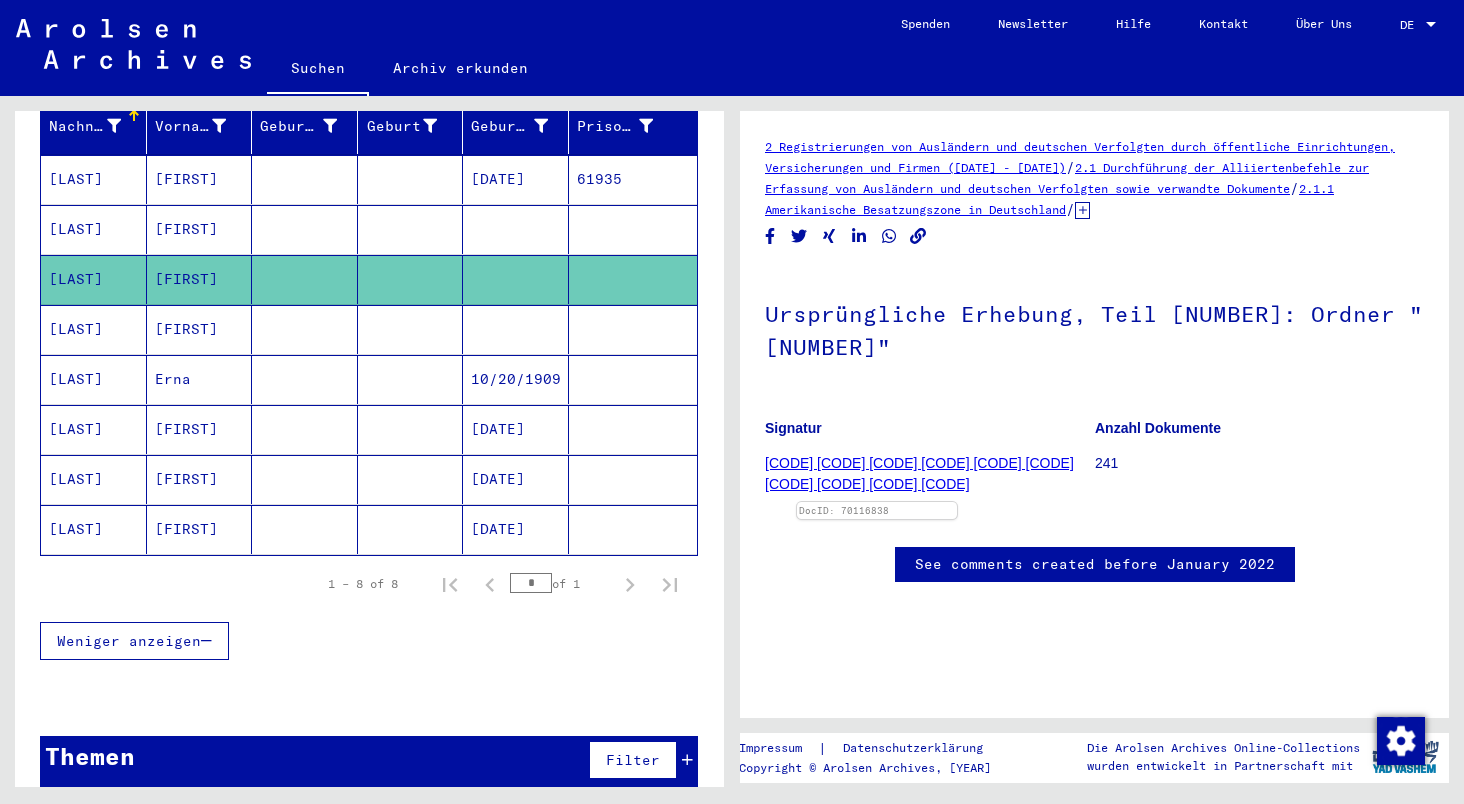 drag, startPoint x: 1323, startPoint y: 542, endPoint x: 1300, endPoint y: 370, distance: 173.53098 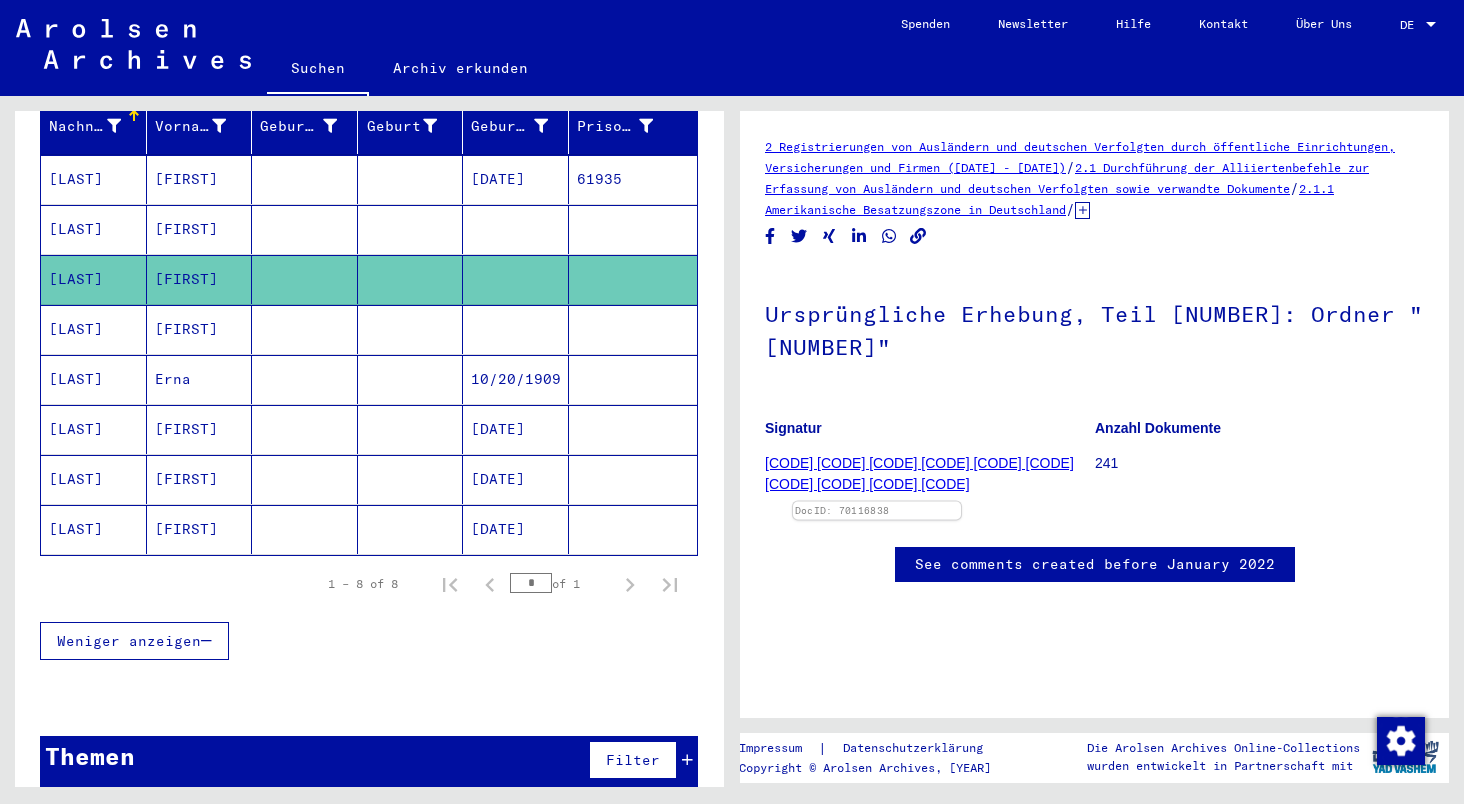click at bounding box center [877, 502] 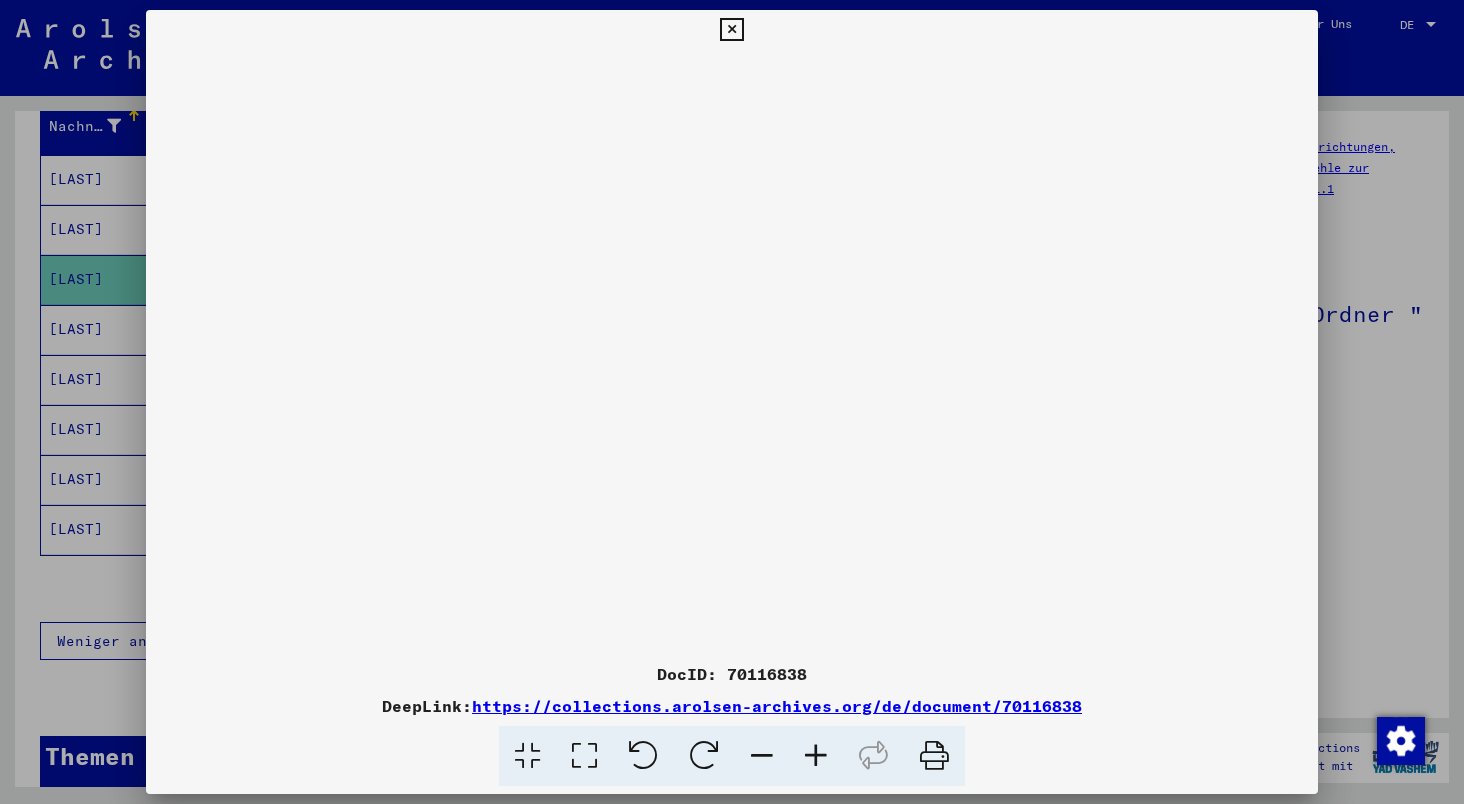 type 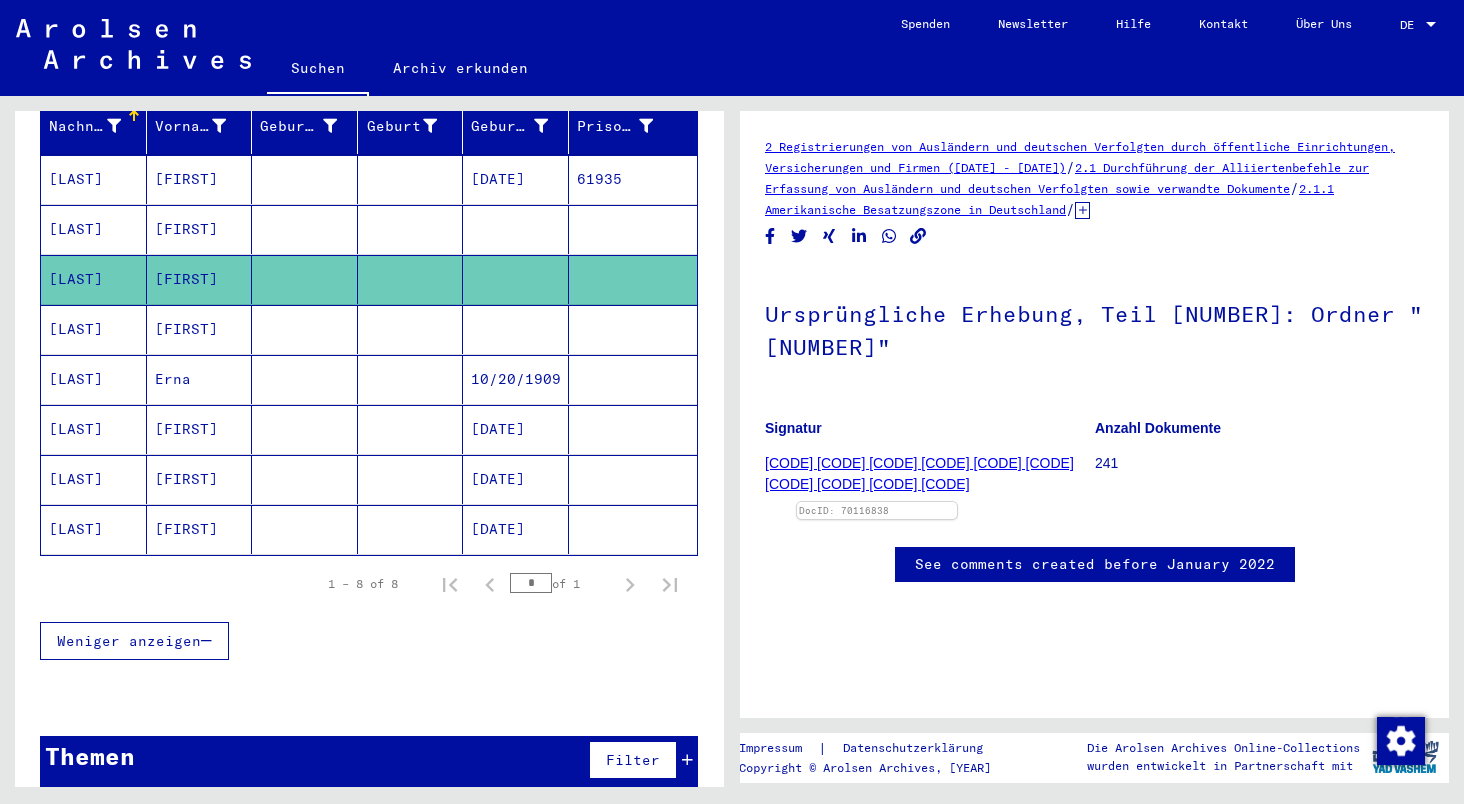 click on "[LAST]" at bounding box center (94, 179) 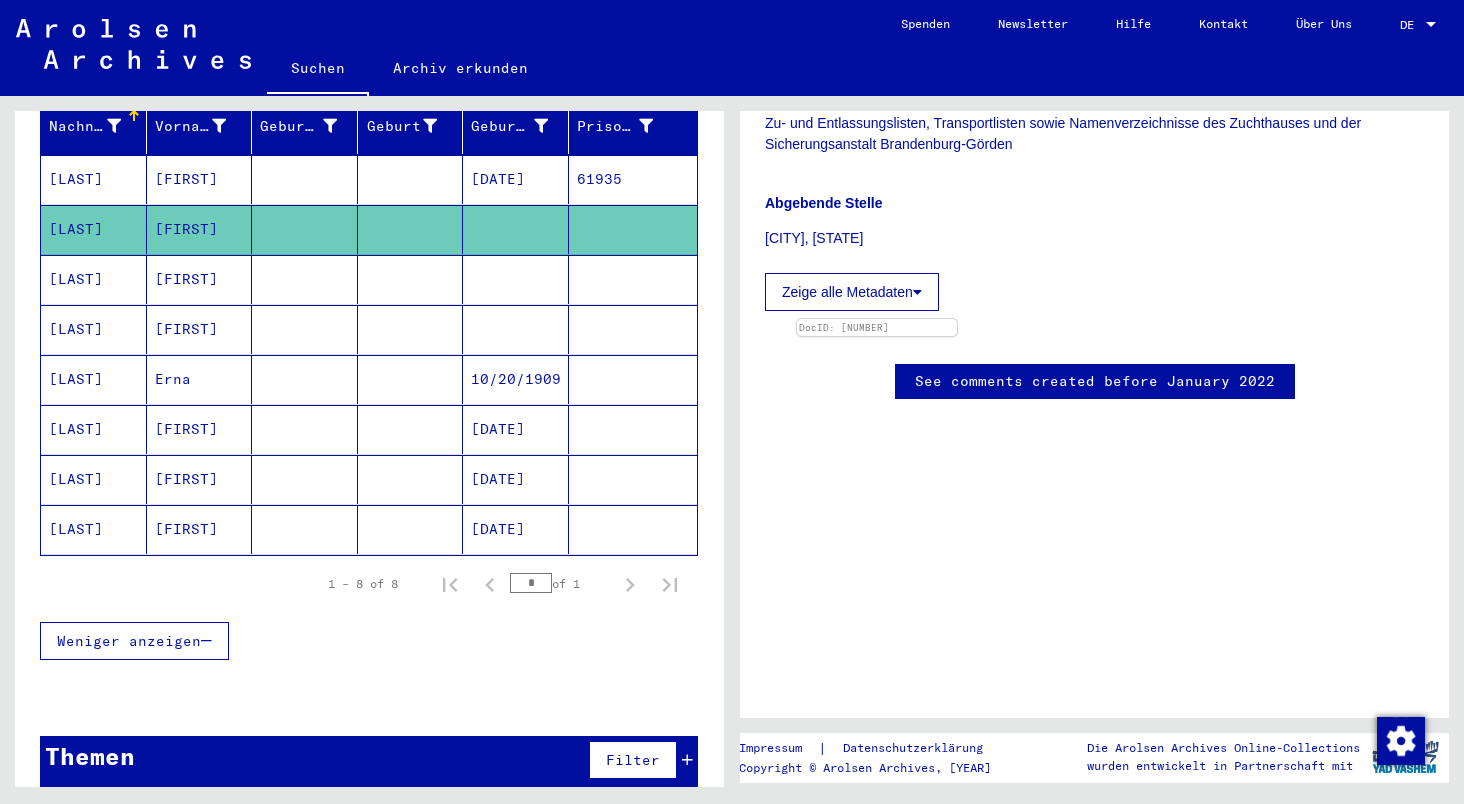 scroll, scrollTop: 415, scrollLeft: 0, axis: vertical 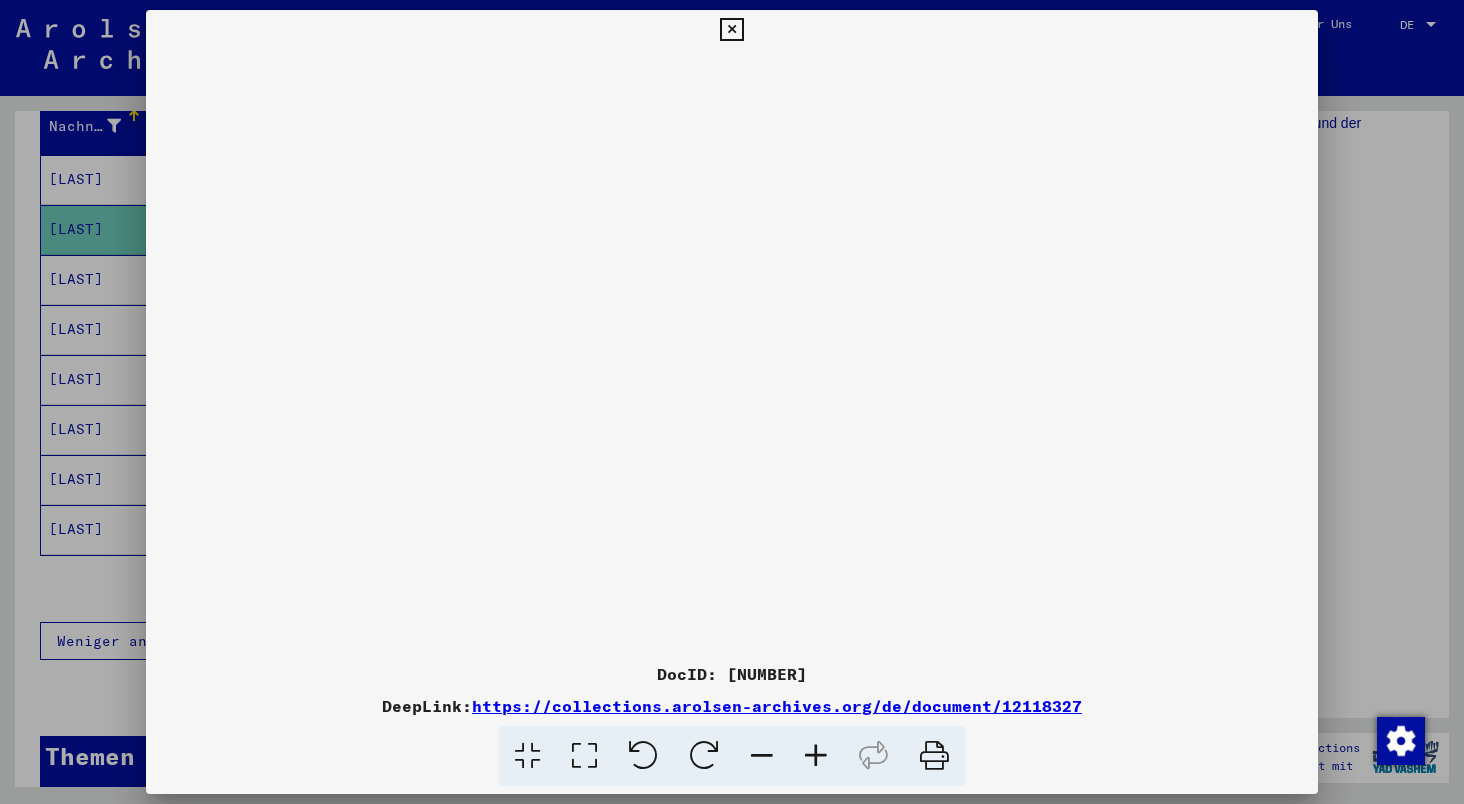 click at bounding box center [732, 402] 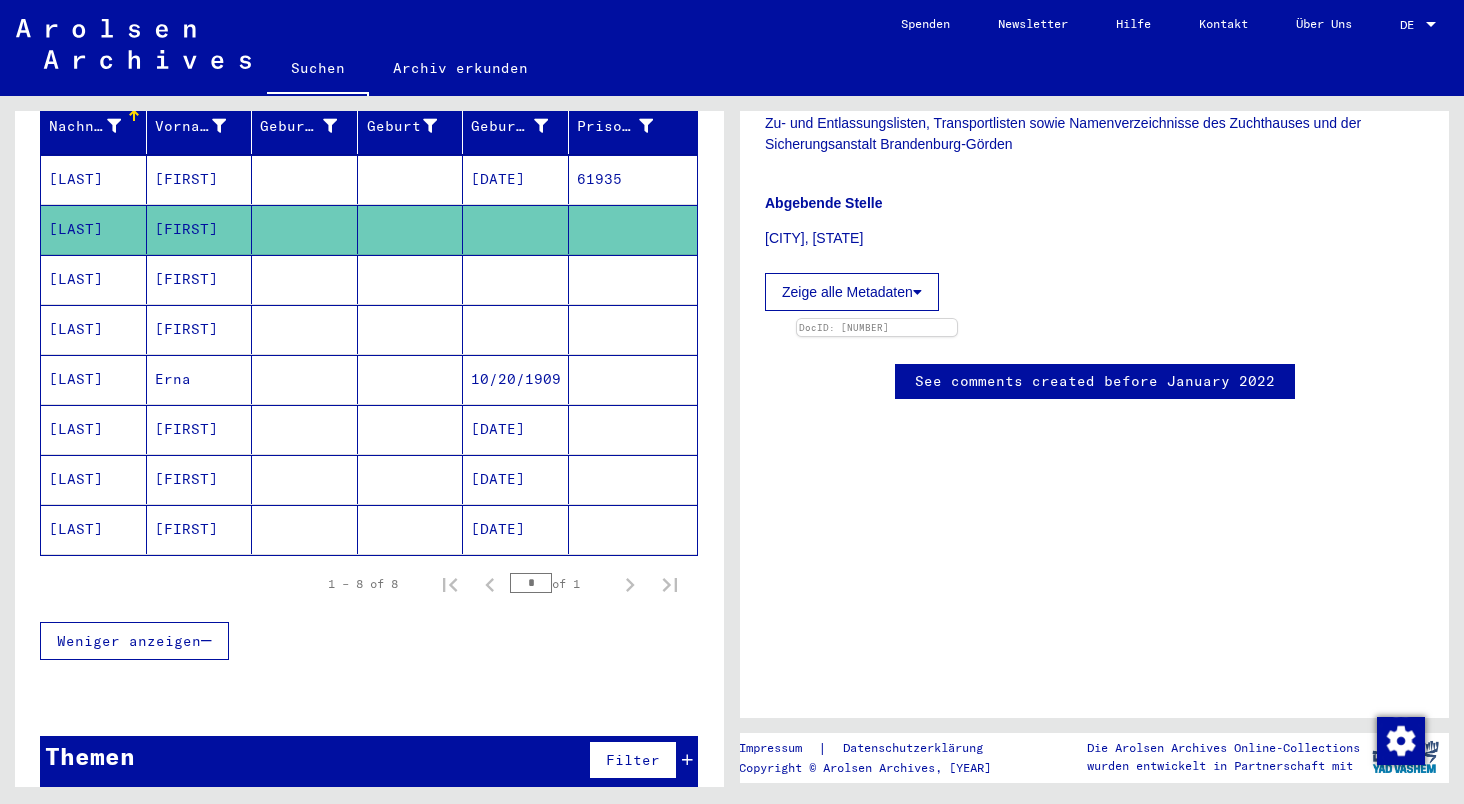 click on "[LAST]" at bounding box center [94, 179] 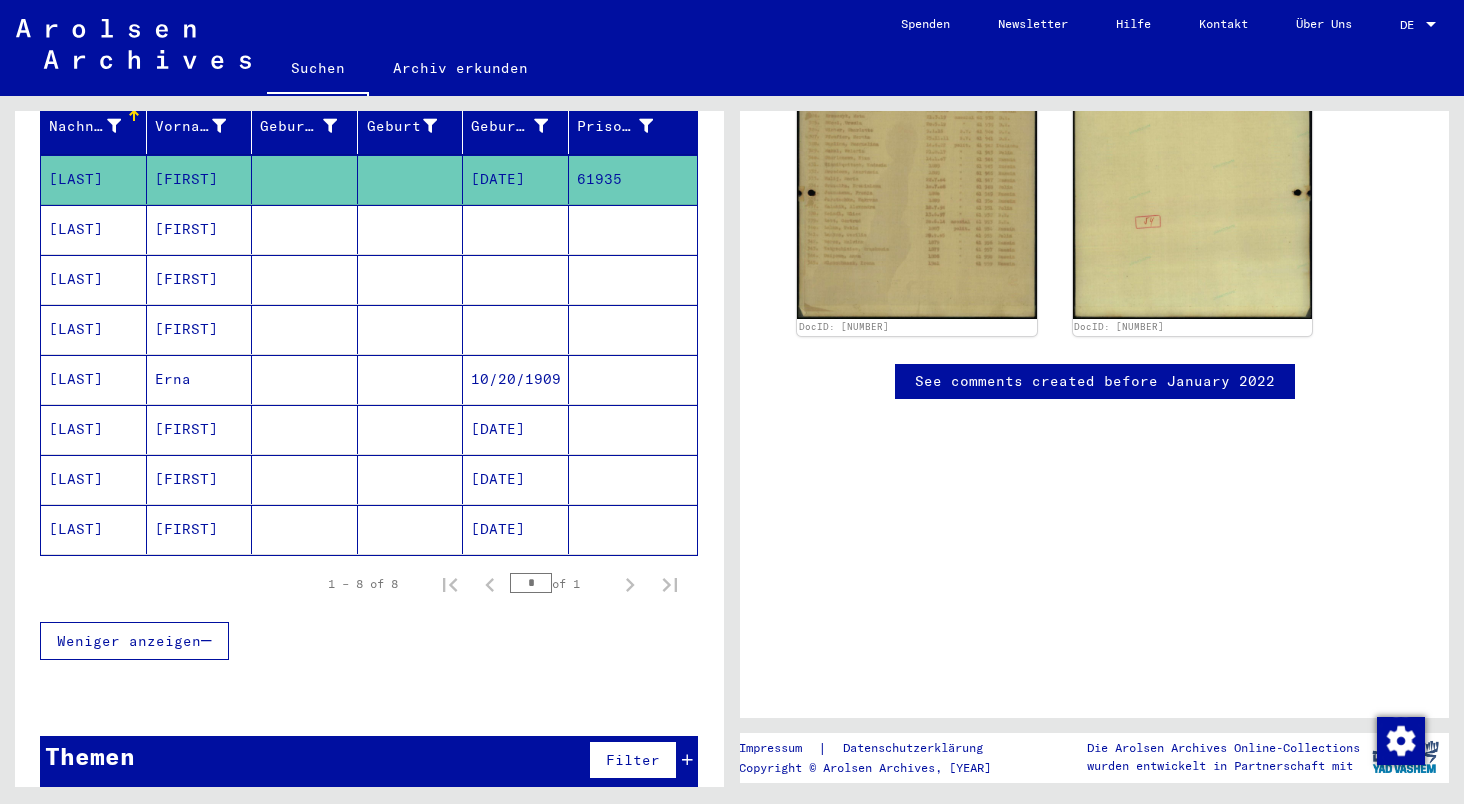 scroll, scrollTop: 586, scrollLeft: 0, axis: vertical 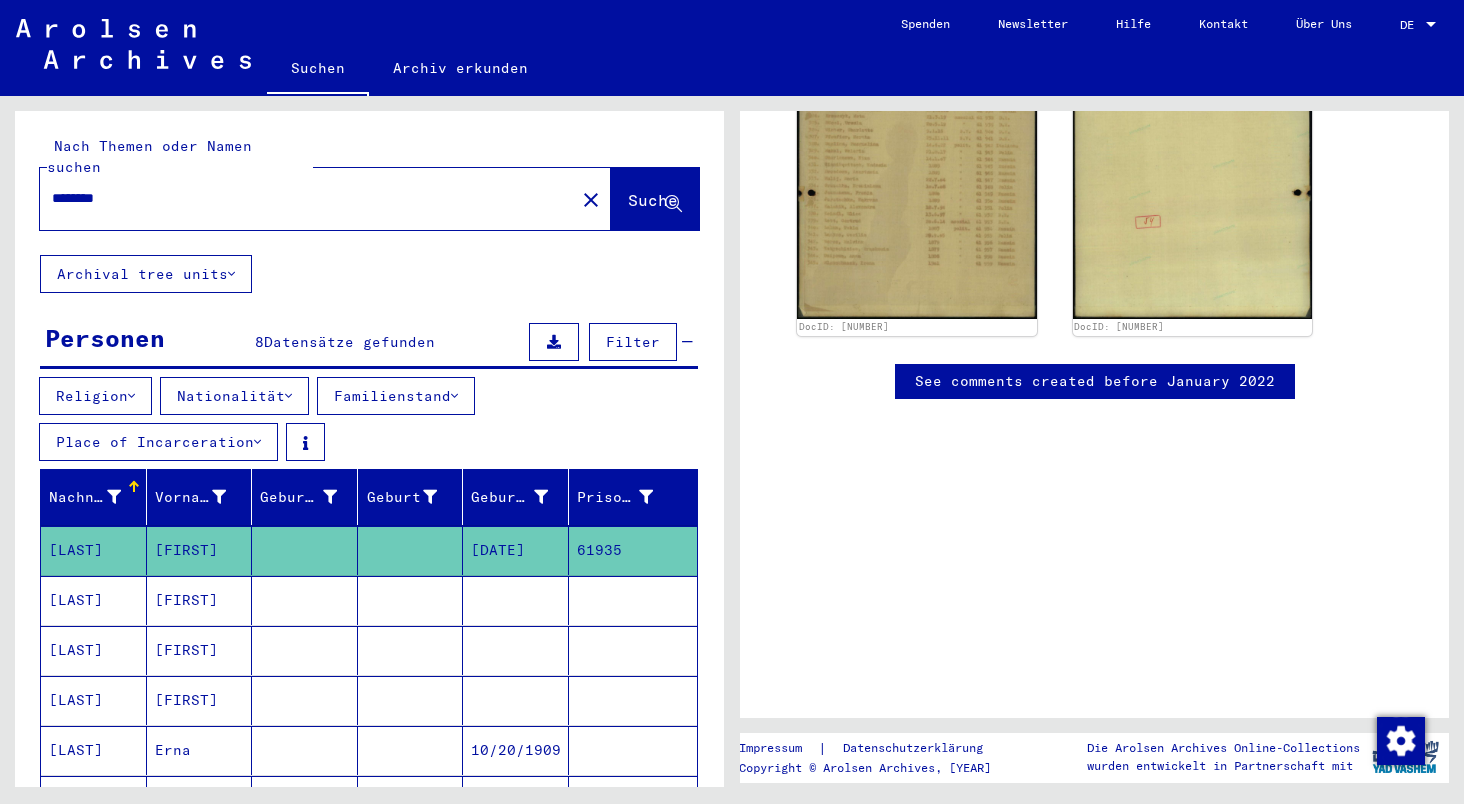 click on "********" at bounding box center [307, 198] 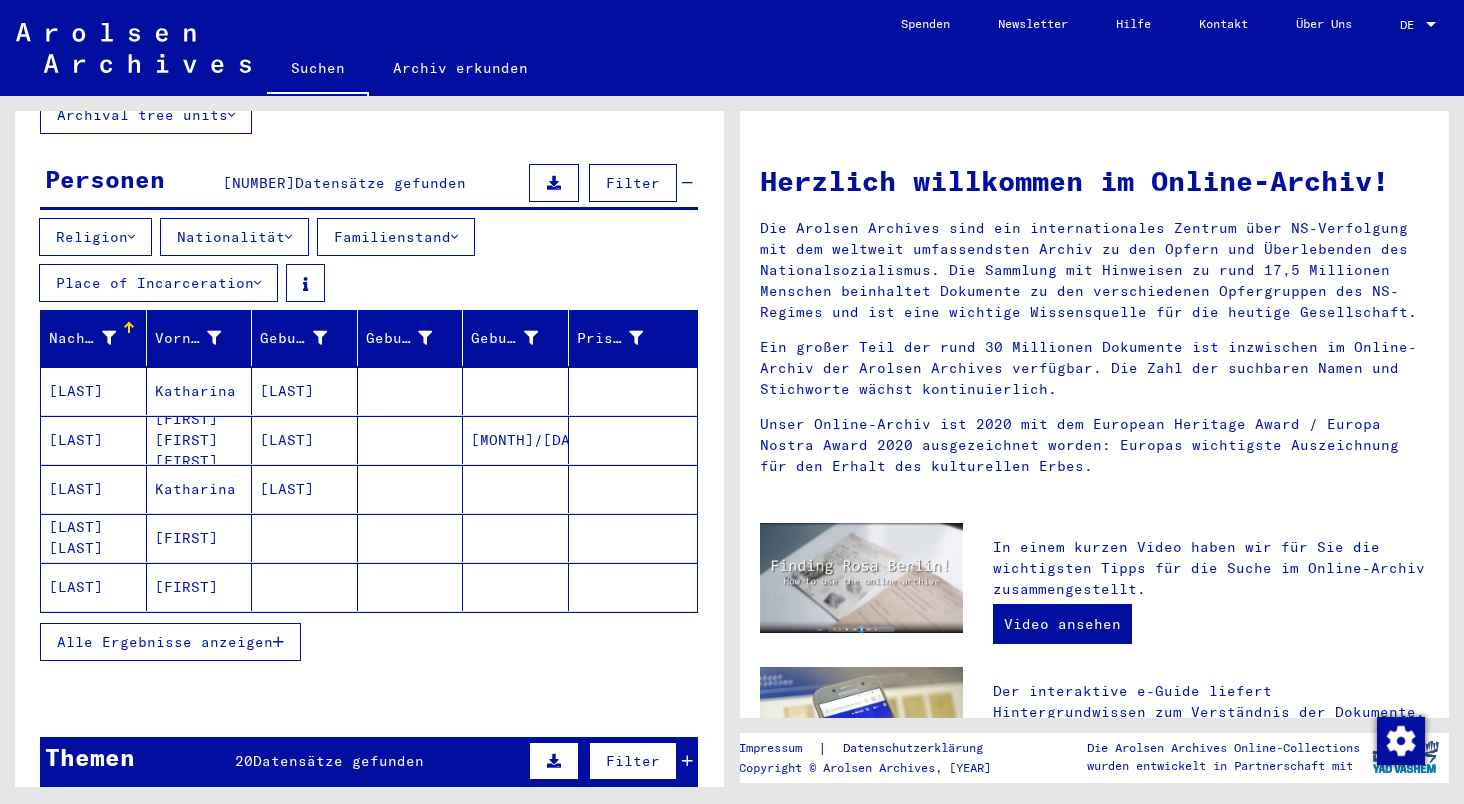 scroll, scrollTop: 160, scrollLeft: 0, axis: vertical 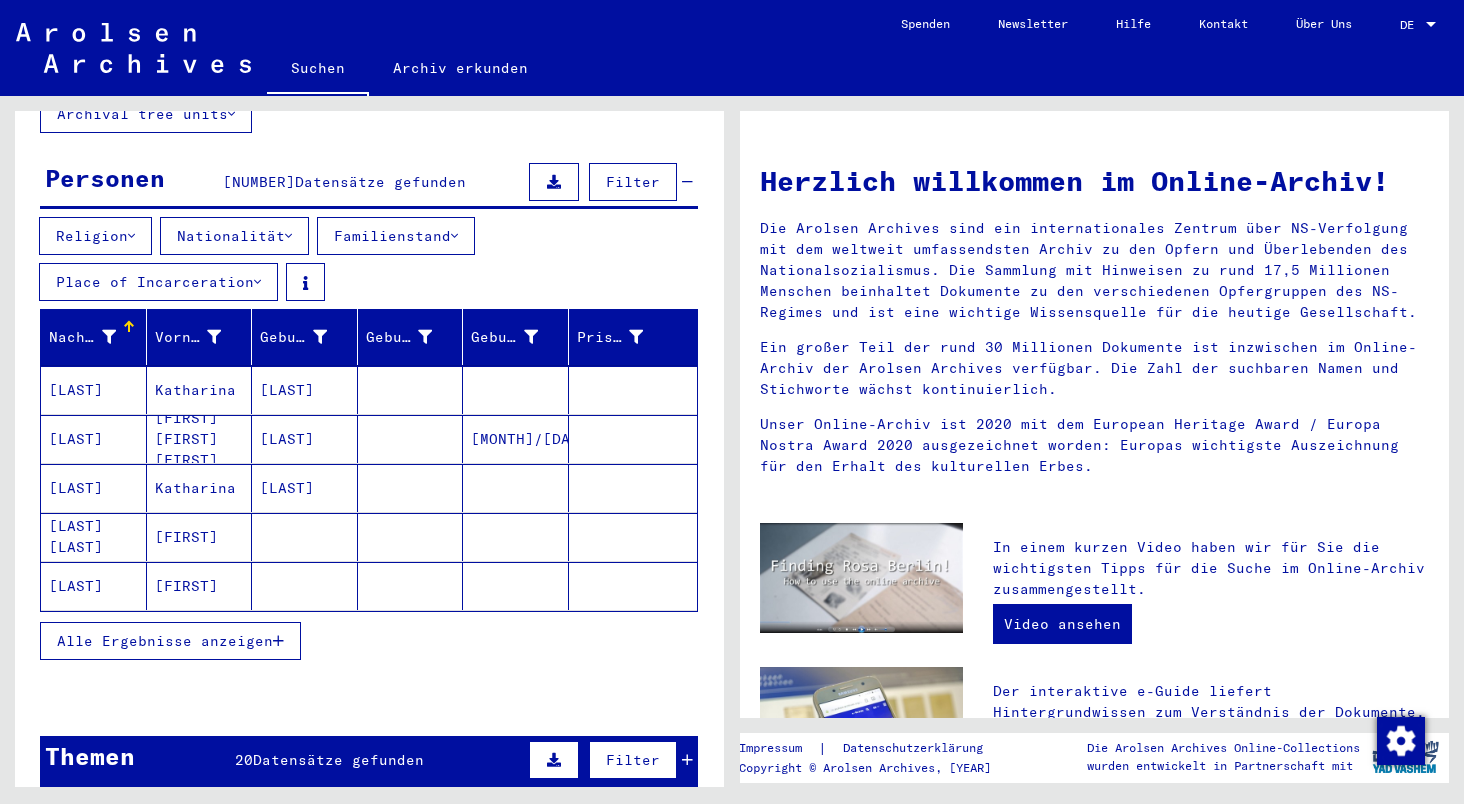 click on "Alle Ergebnisse anzeigen" at bounding box center [170, 641] 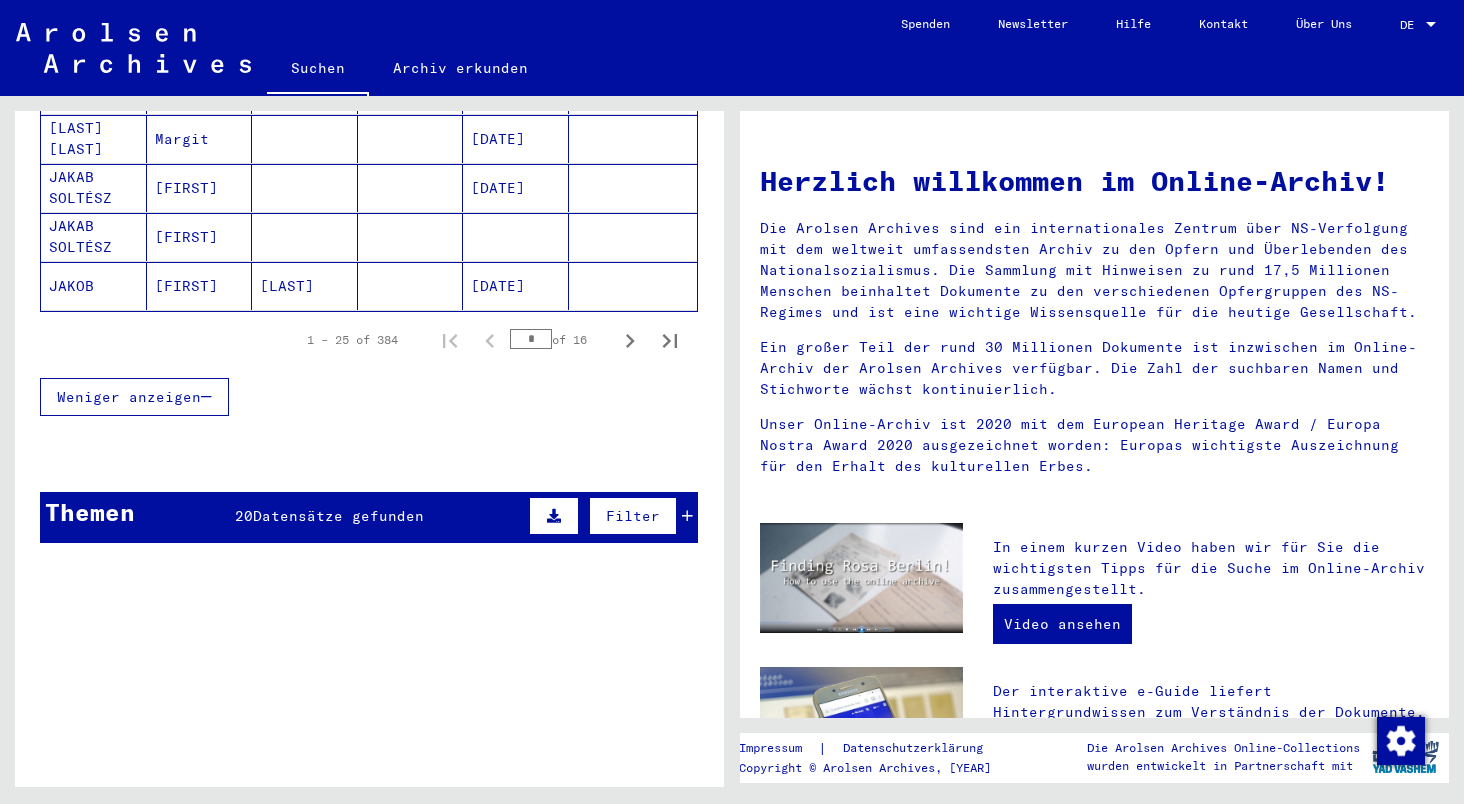 scroll, scrollTop: 1452, scrollLeft: 0, axis: vertical 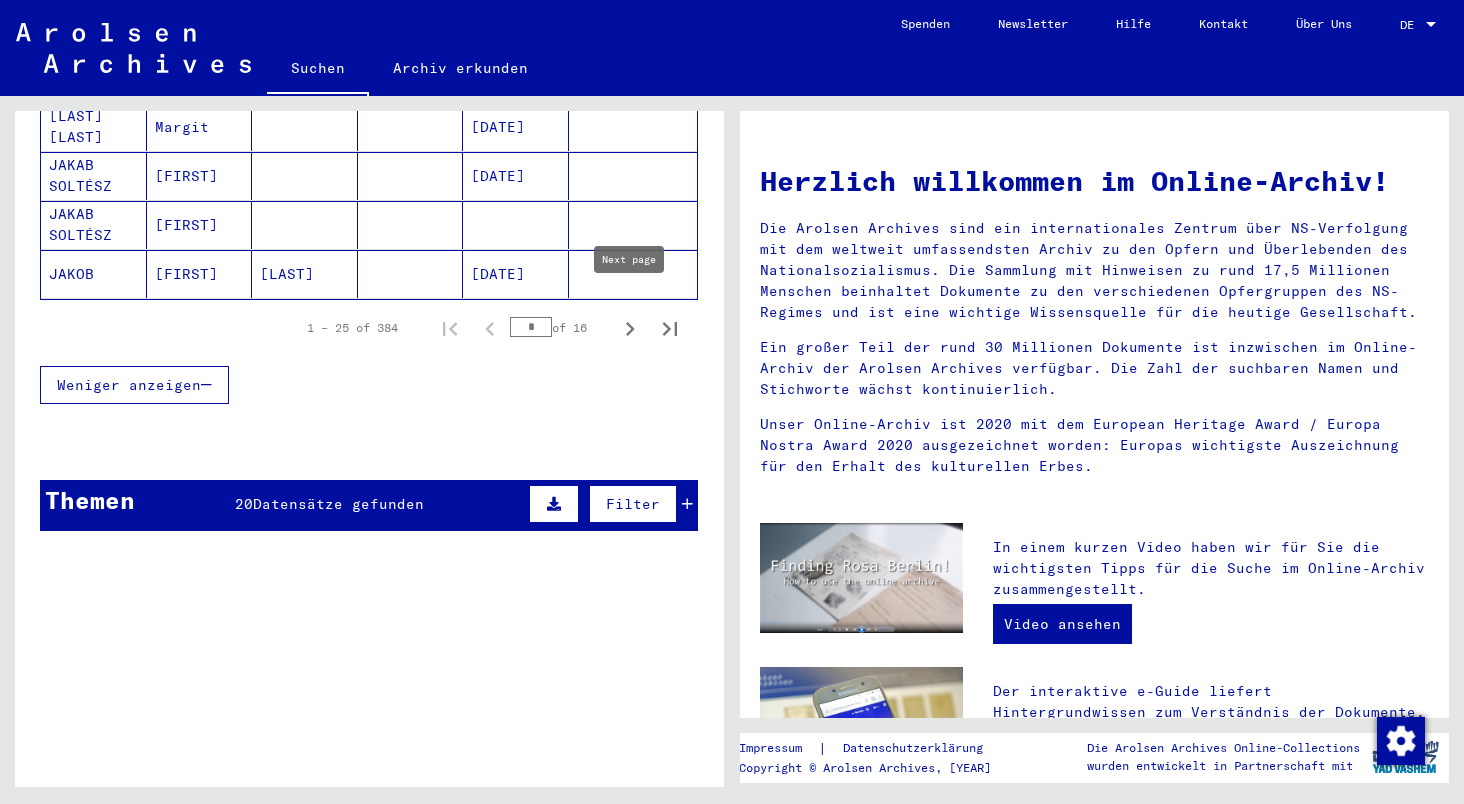 click at bounding box center (630, 329) 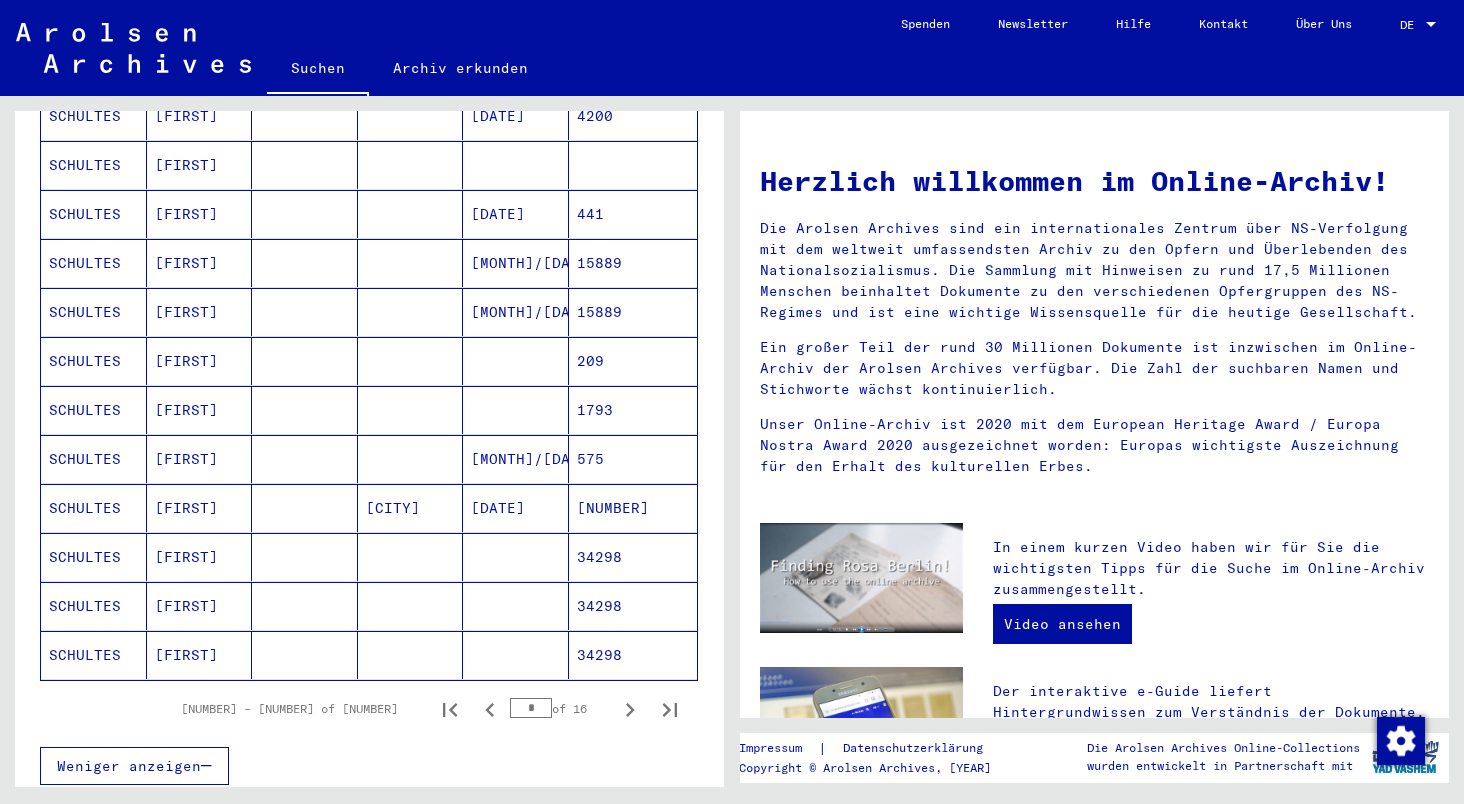 scroll, scrollTop: 1075, scrollLeft: 0, axis: vertical 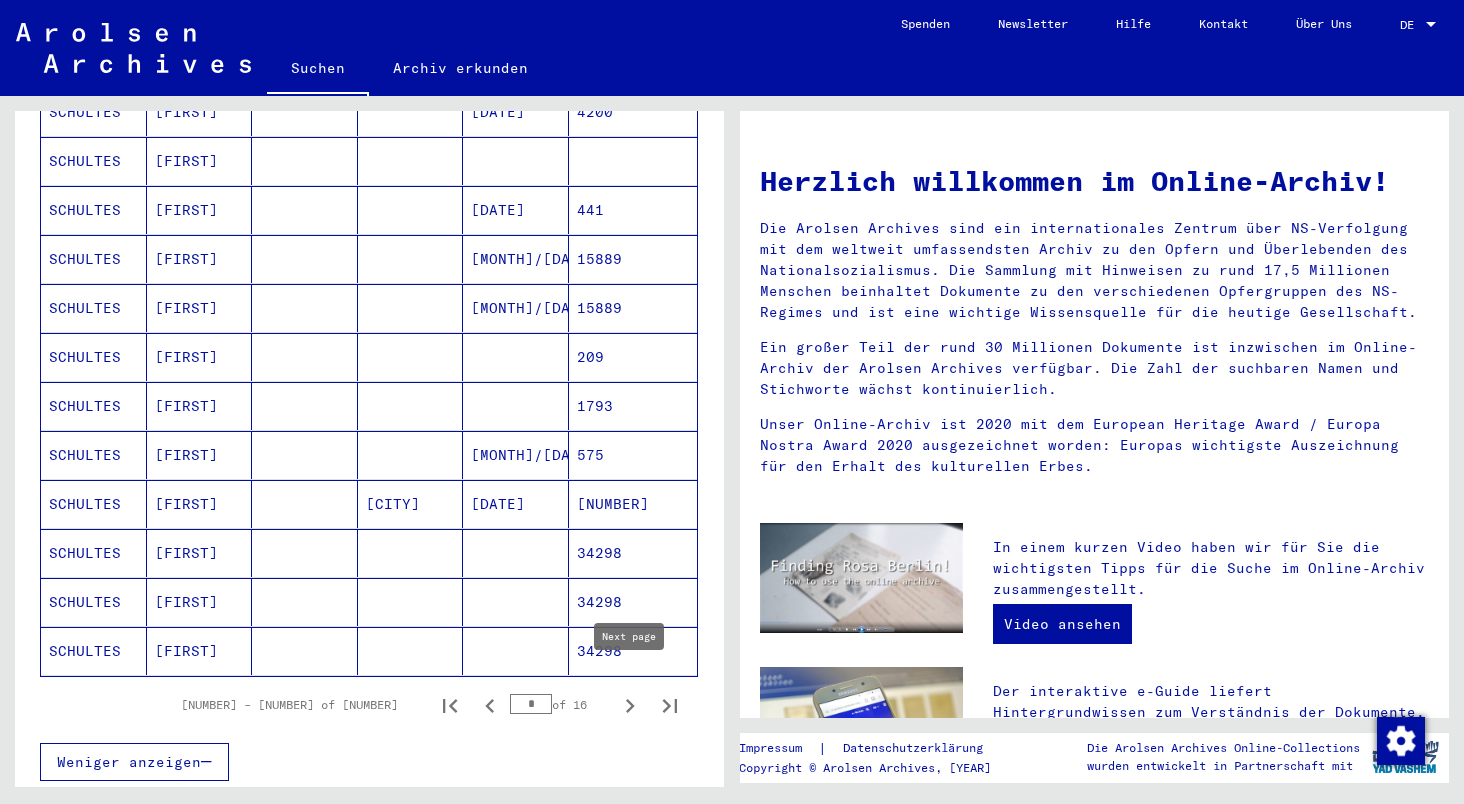 click at bounding box center [630, 706] 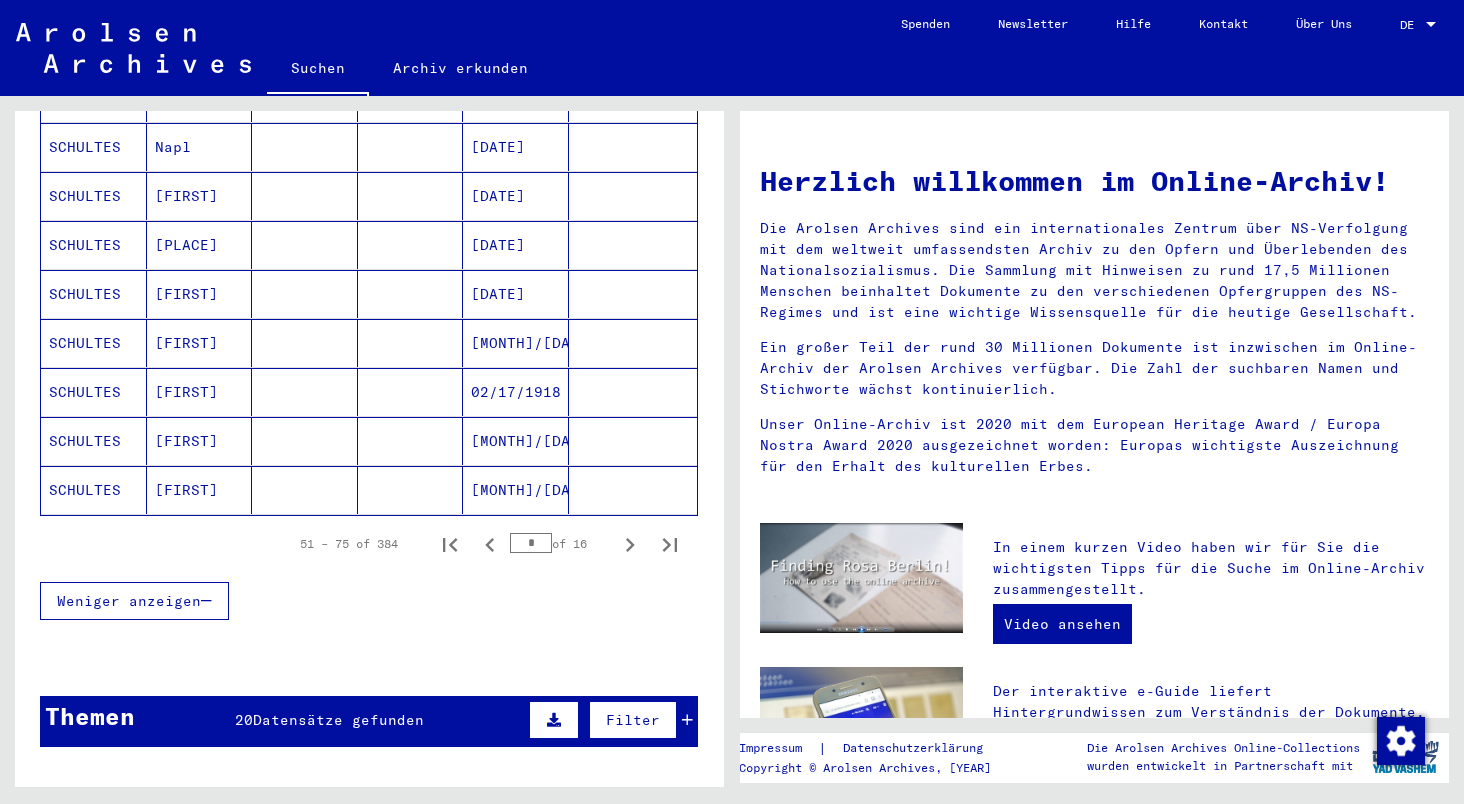 scroll, scrollTop: 1242, scrollLeft: 0, axis: vertical 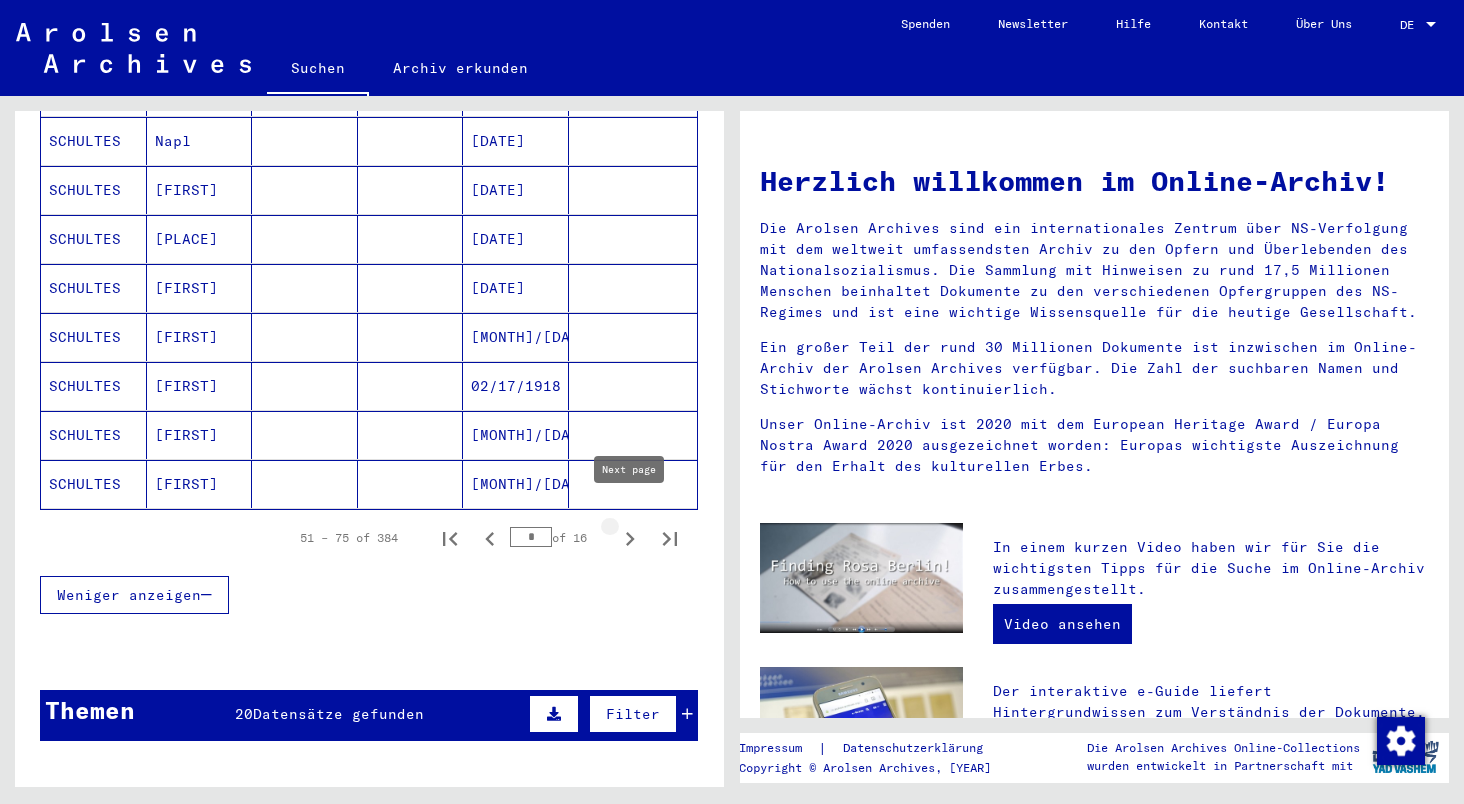 click at bounding box center [630, 539] 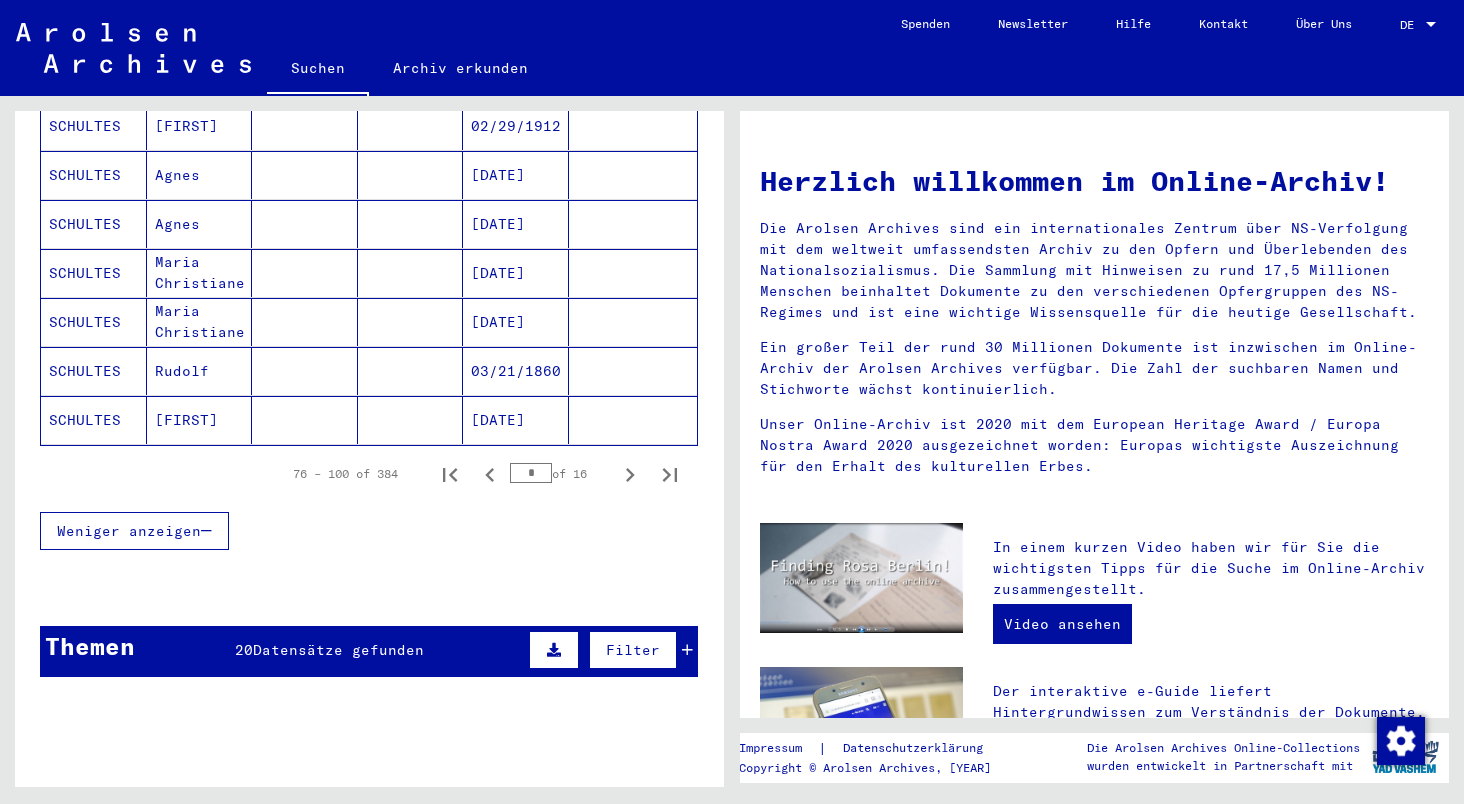 scroll, scrollTop: 1321, scrollLeft: 0, axis: vertical 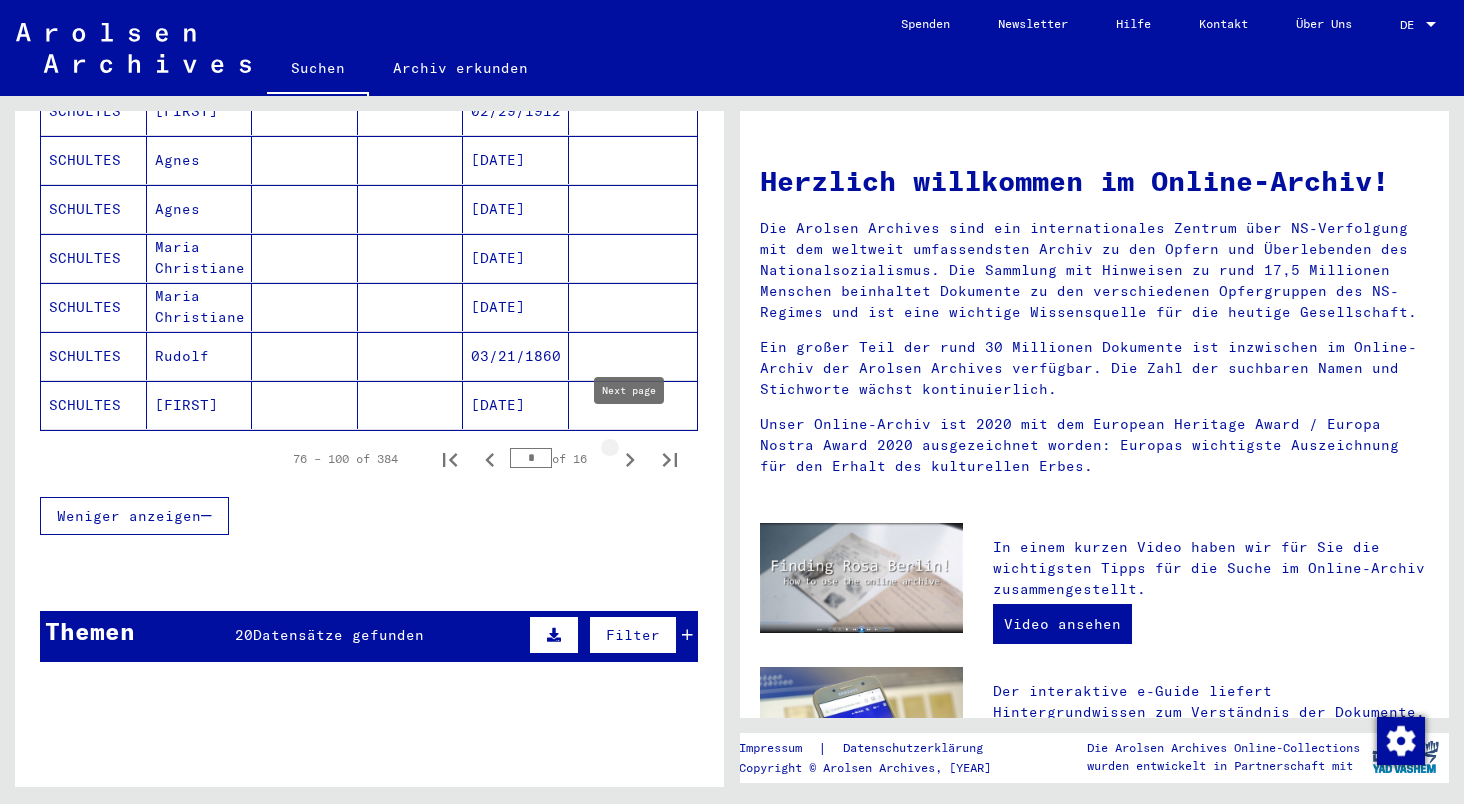 click at bounding box center [630, 460] 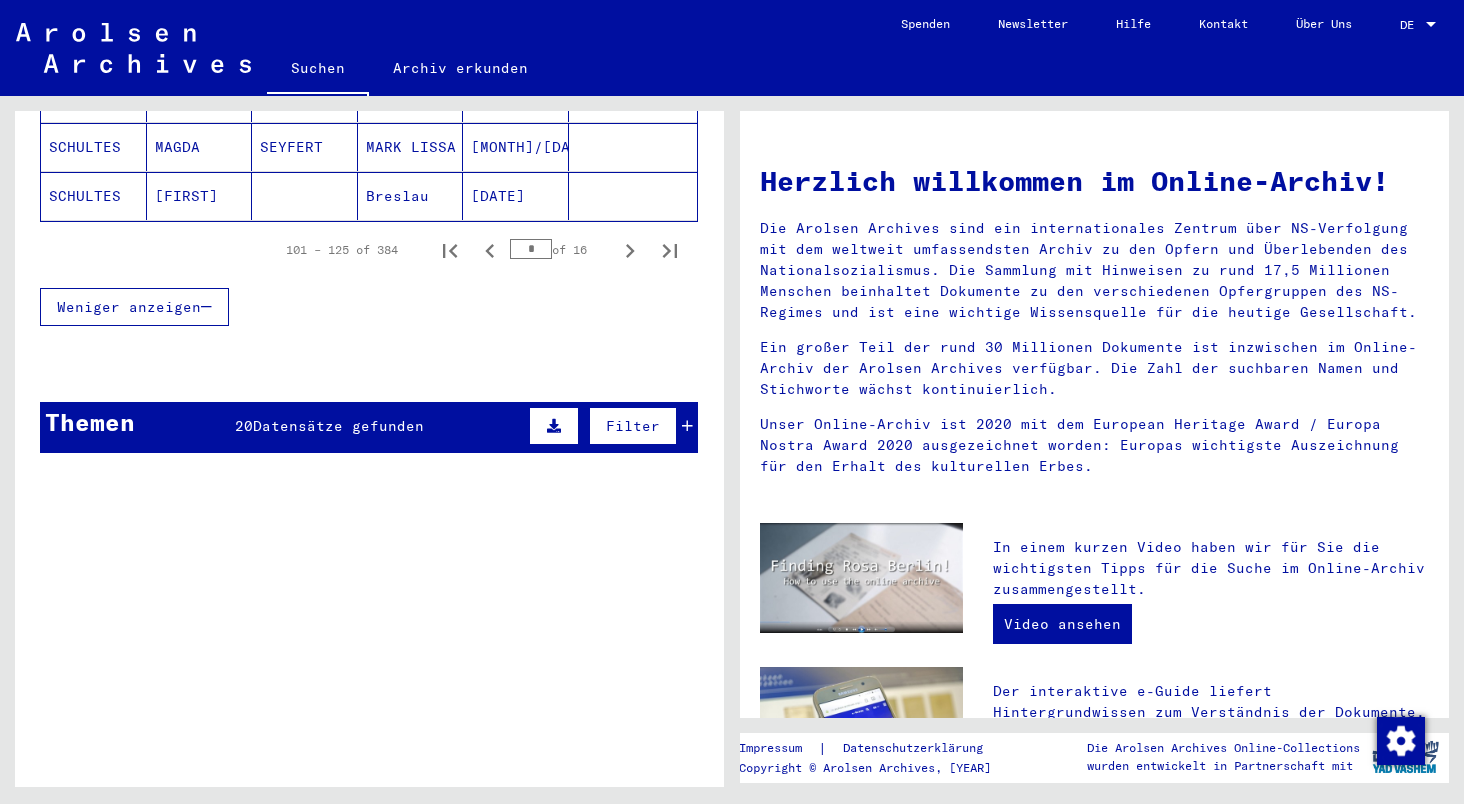 scroll, scrollTop: 1310, scrollLeft: 0, axis: vertical 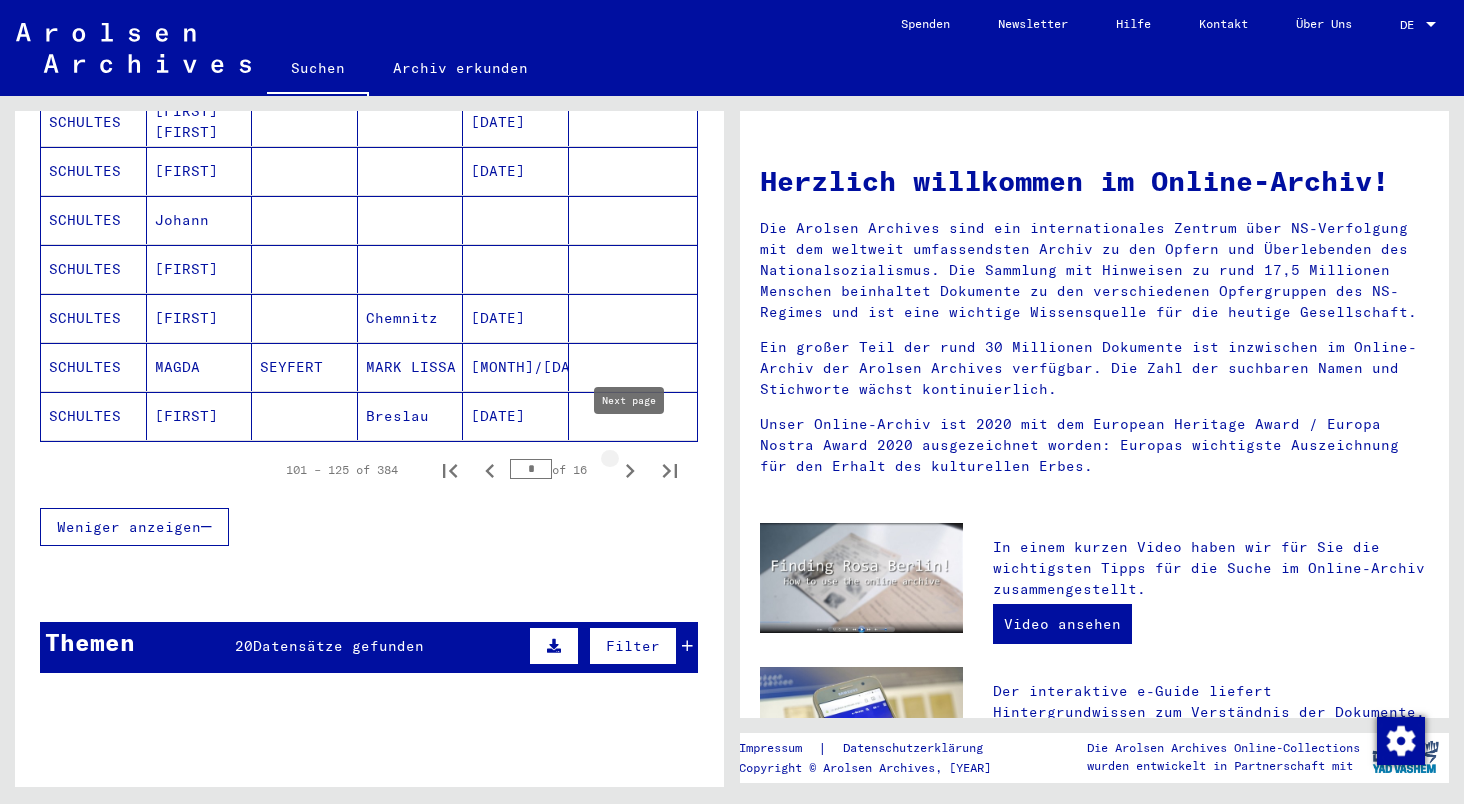 click at bounding box center (630, 471) 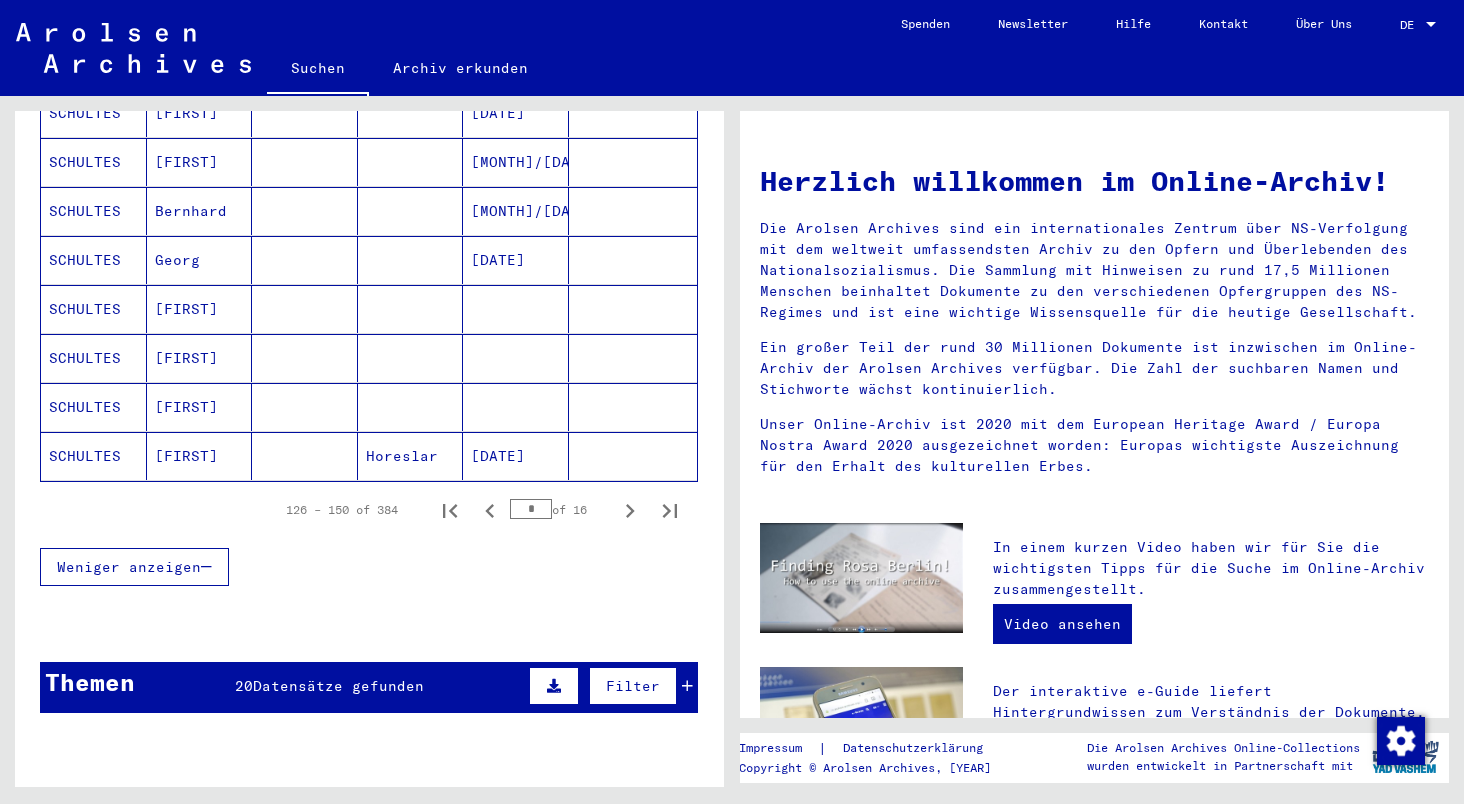 scroll, scrollTop: 1424, scrollLeft: 0, axis: vertical 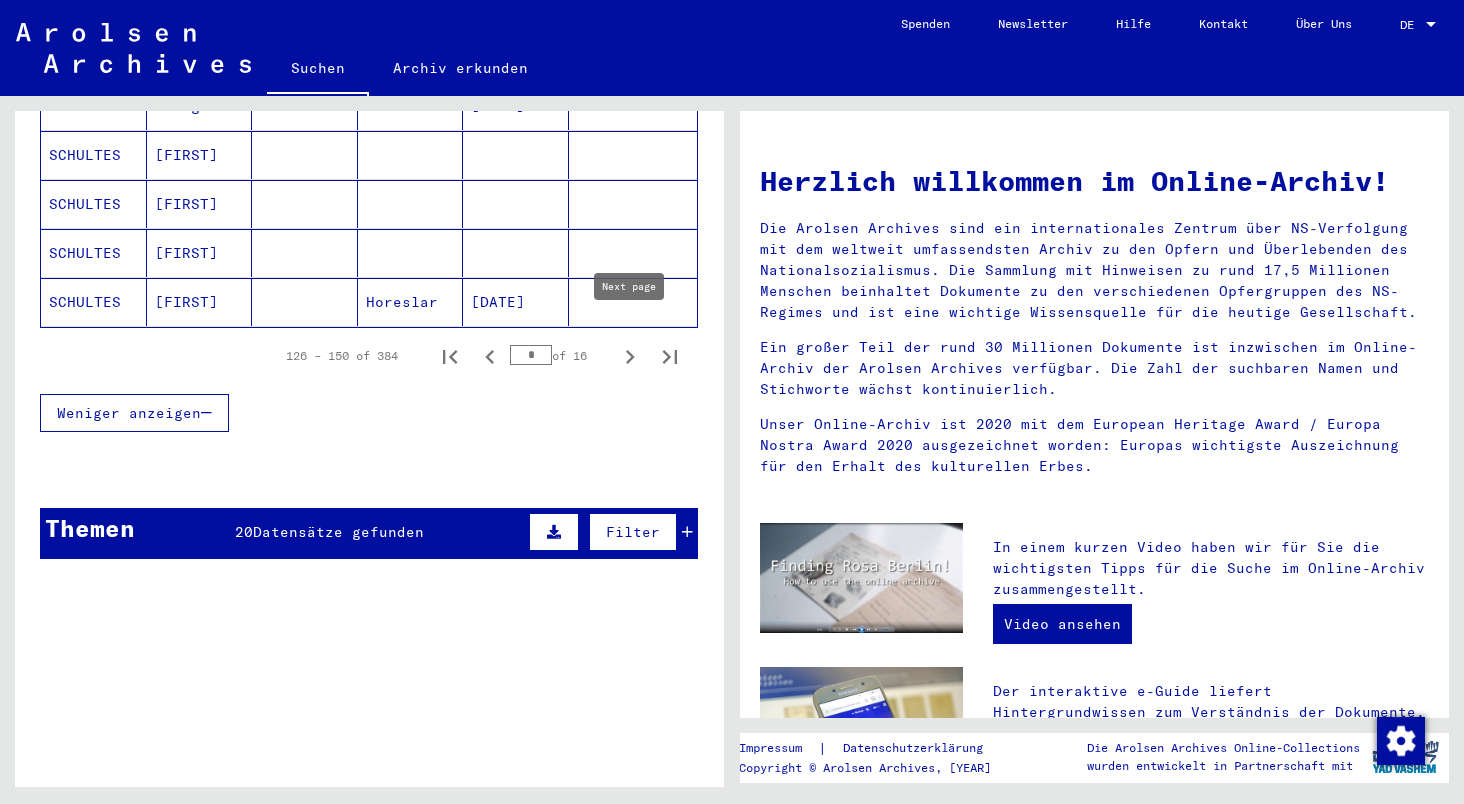 click at bounding box center [630, 357] 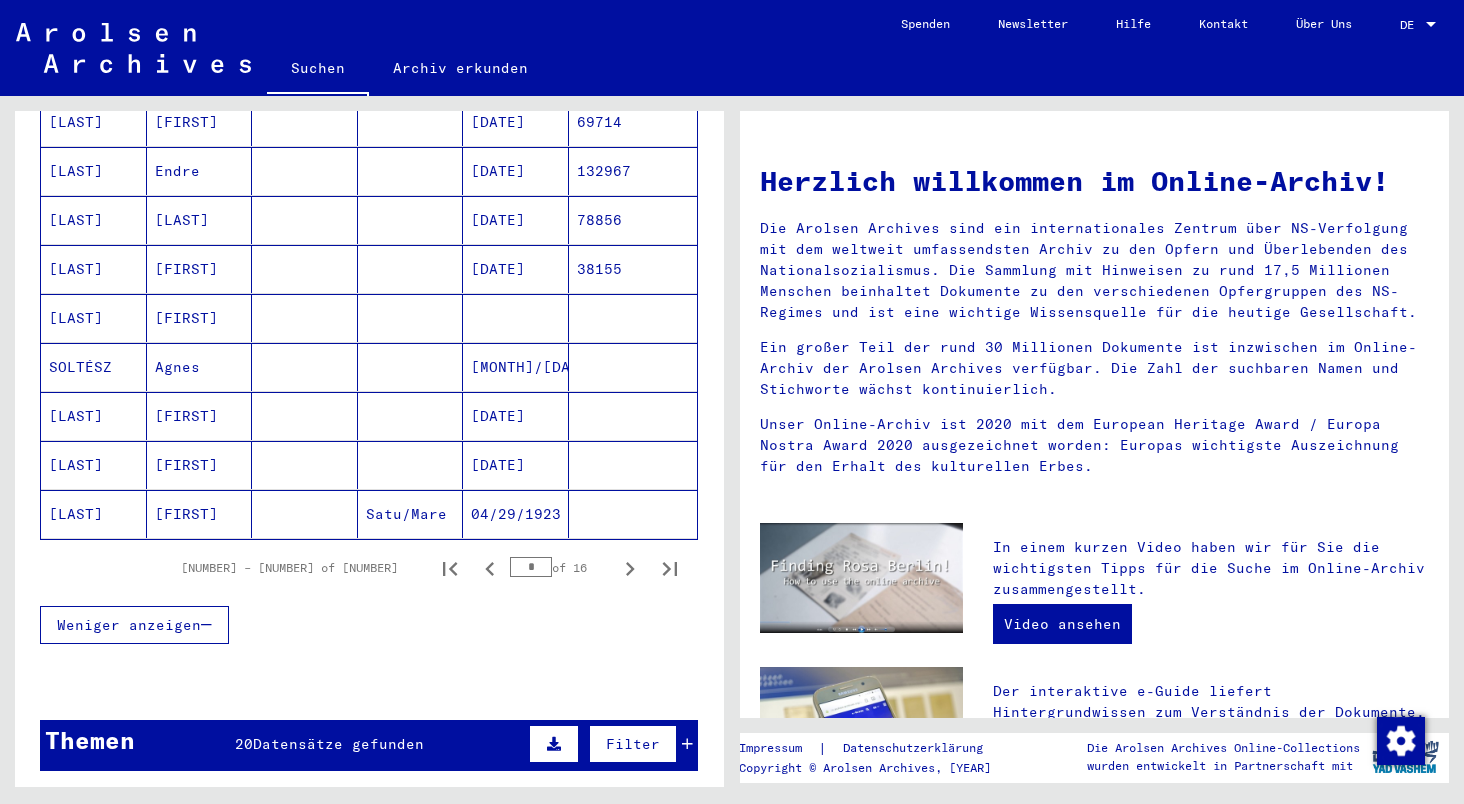 scroll, scrollTop: 1219, scrollLeft: 0, axis: vertical 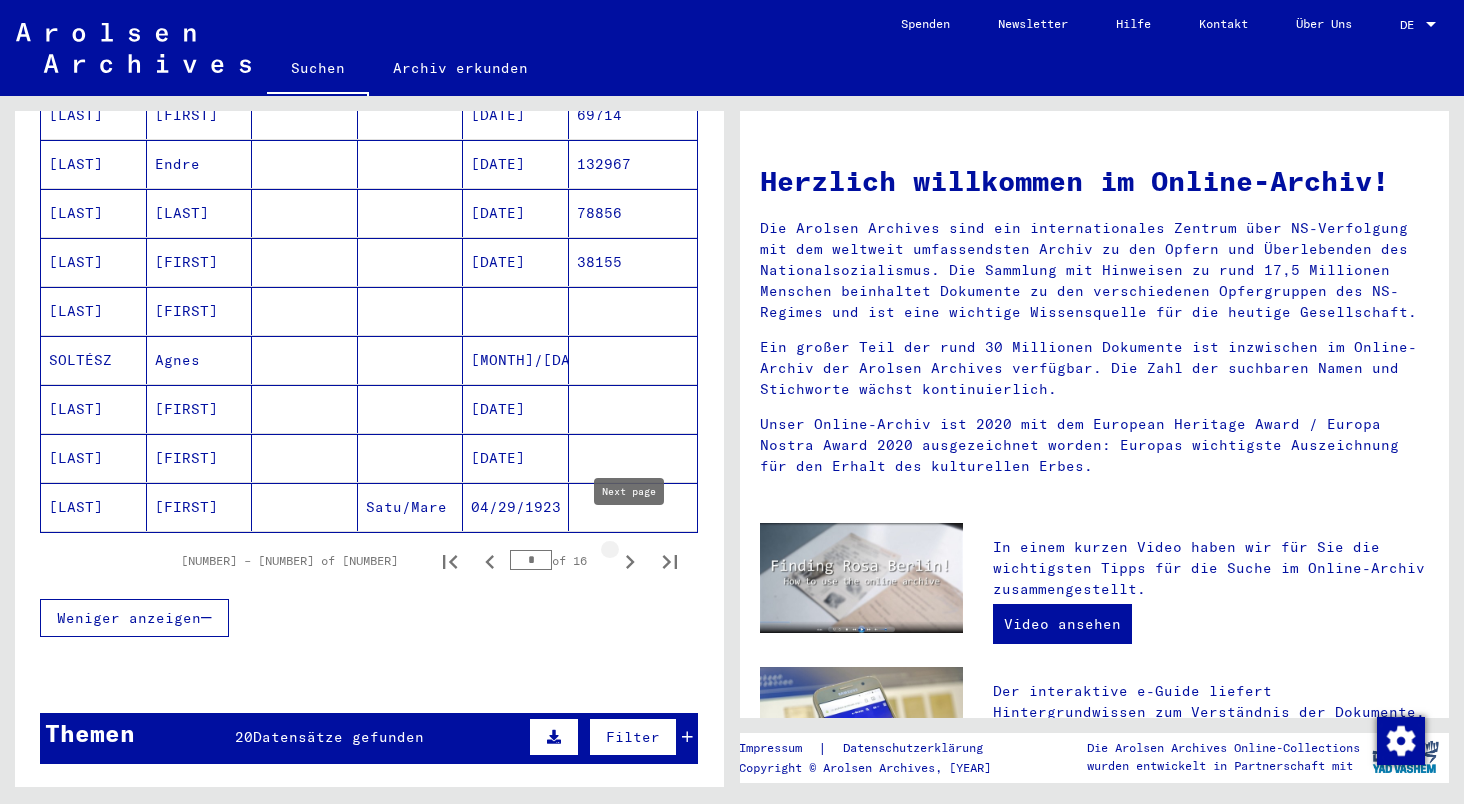 click at bounding box center (630, 562) 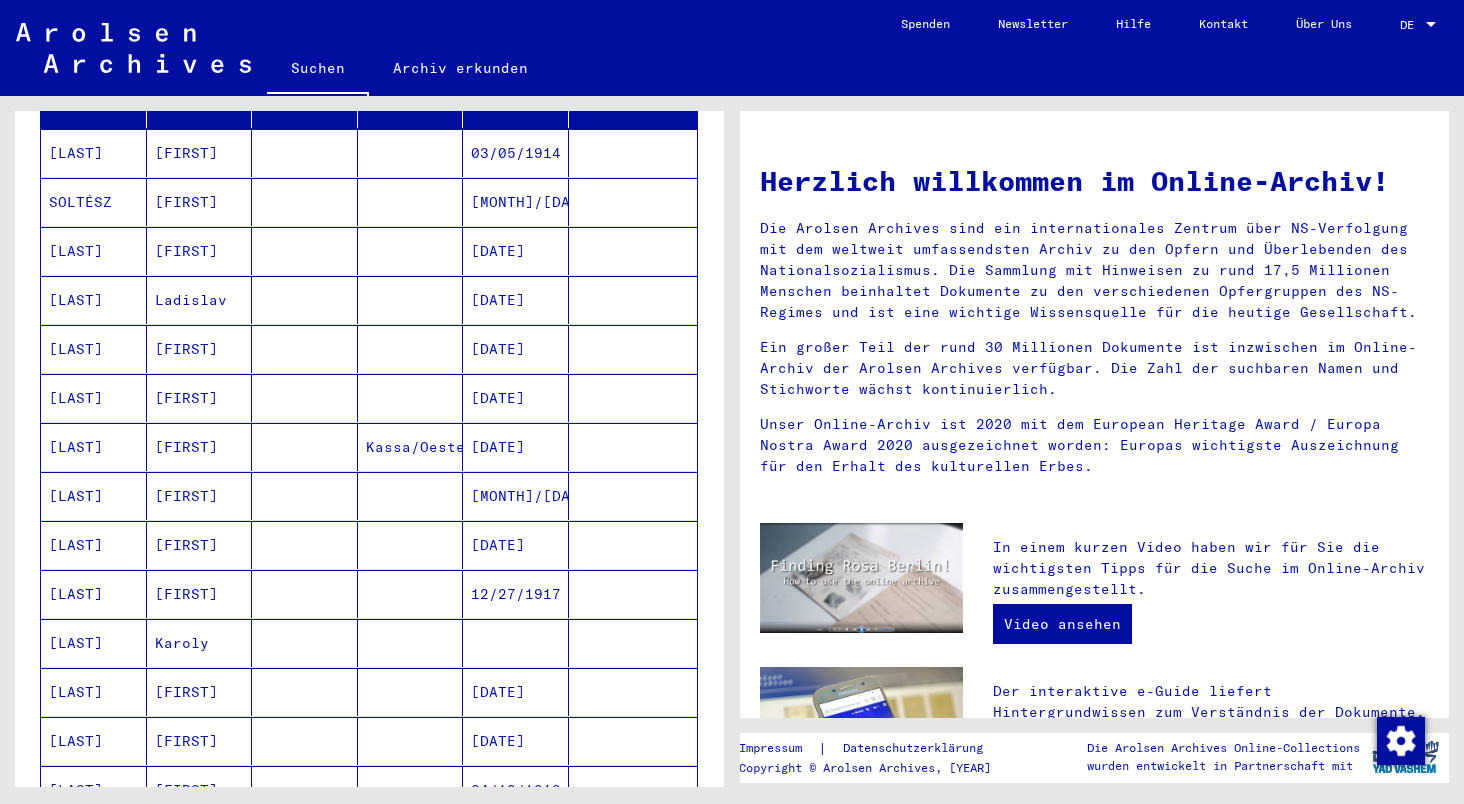 scroll, scrollTop: 398, scrollLeft: 0, axis: vertical 